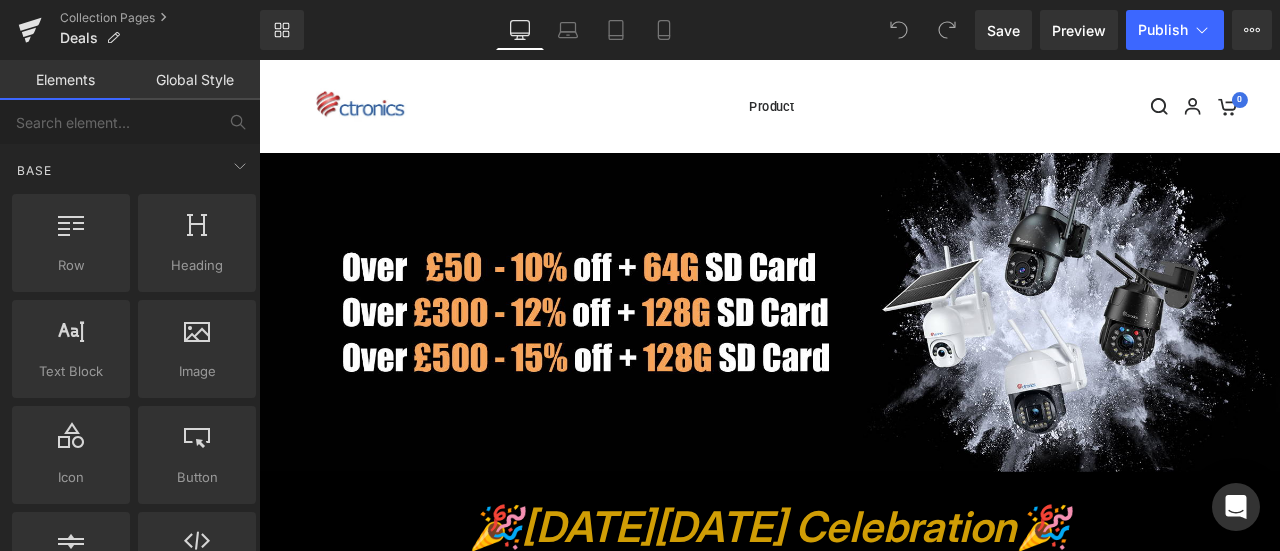 scroll, scrollTop: 0, scrollLeft: 0, axis: both 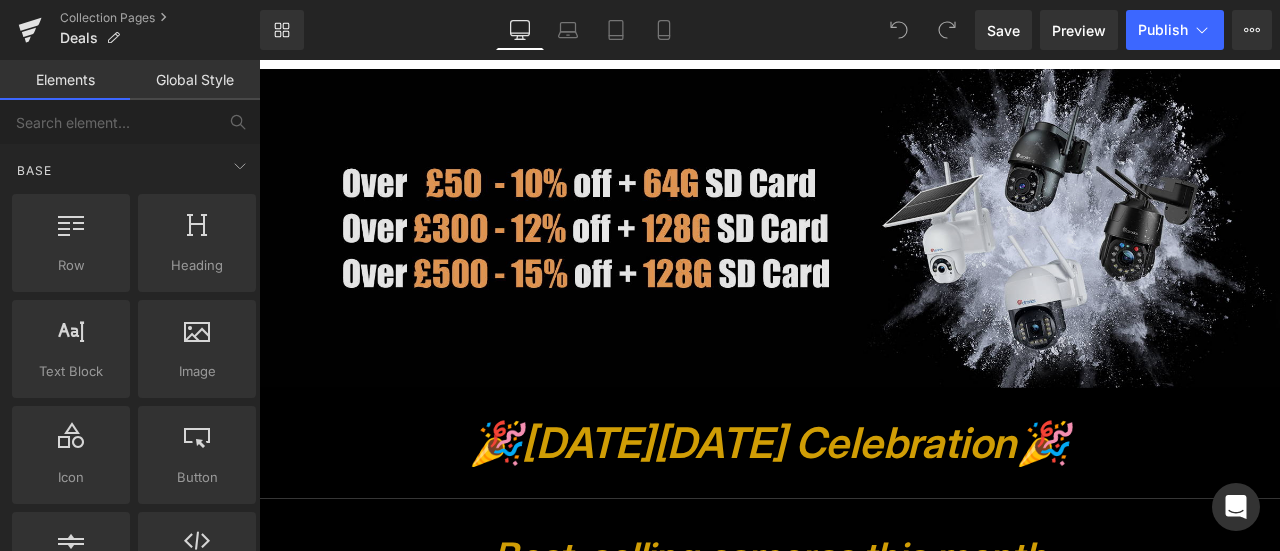 click at bounding box center (864, 259) 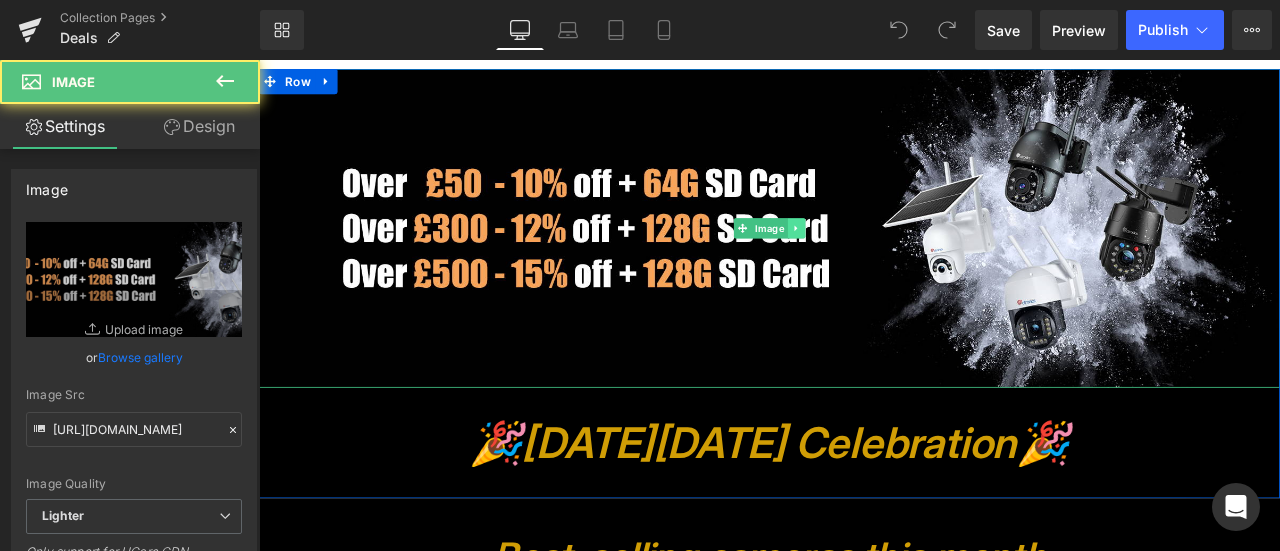 click 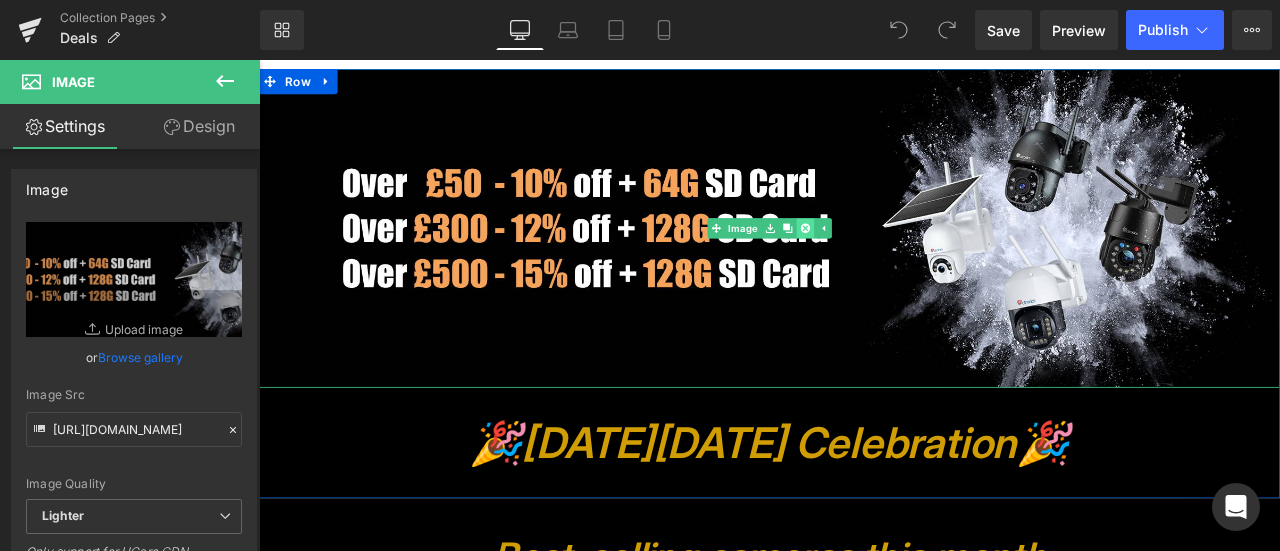 click 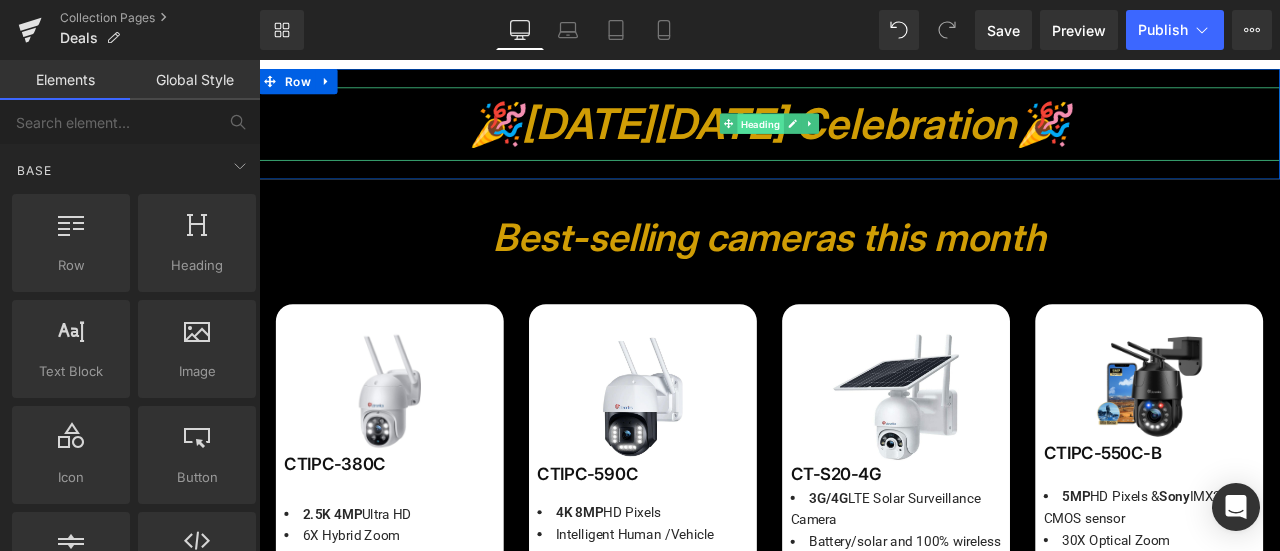 click on "Heading" at bounding box center (853, 136) 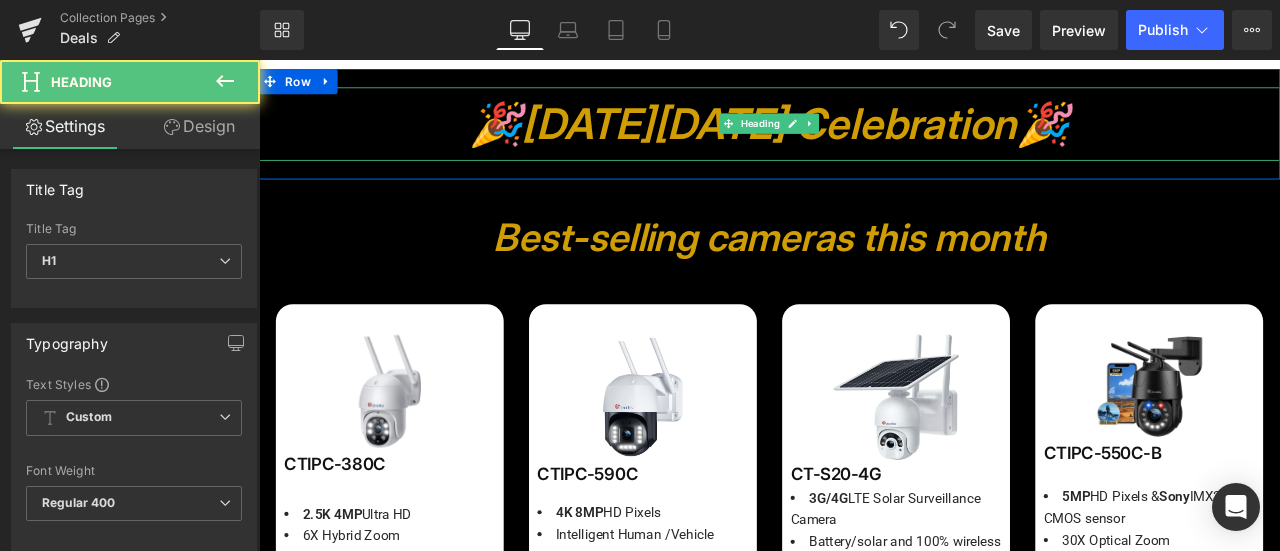 click on "[DATE][DATE] Celebration" at bounding box center (864, 135) 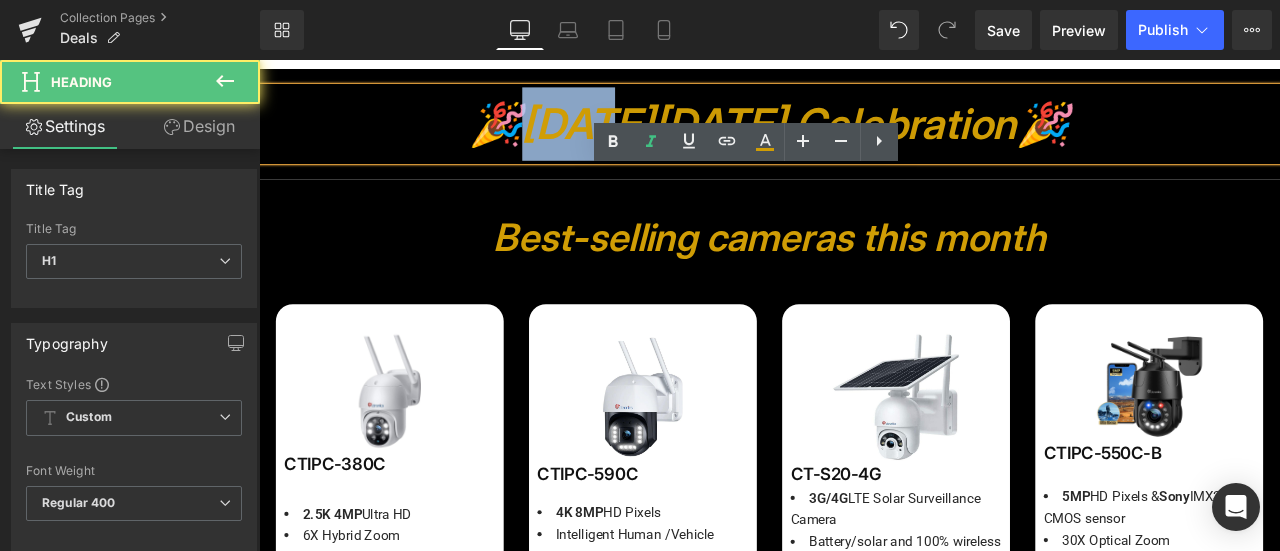 scroll, scrollTop: 0, scrollLeft: 0, axis: both 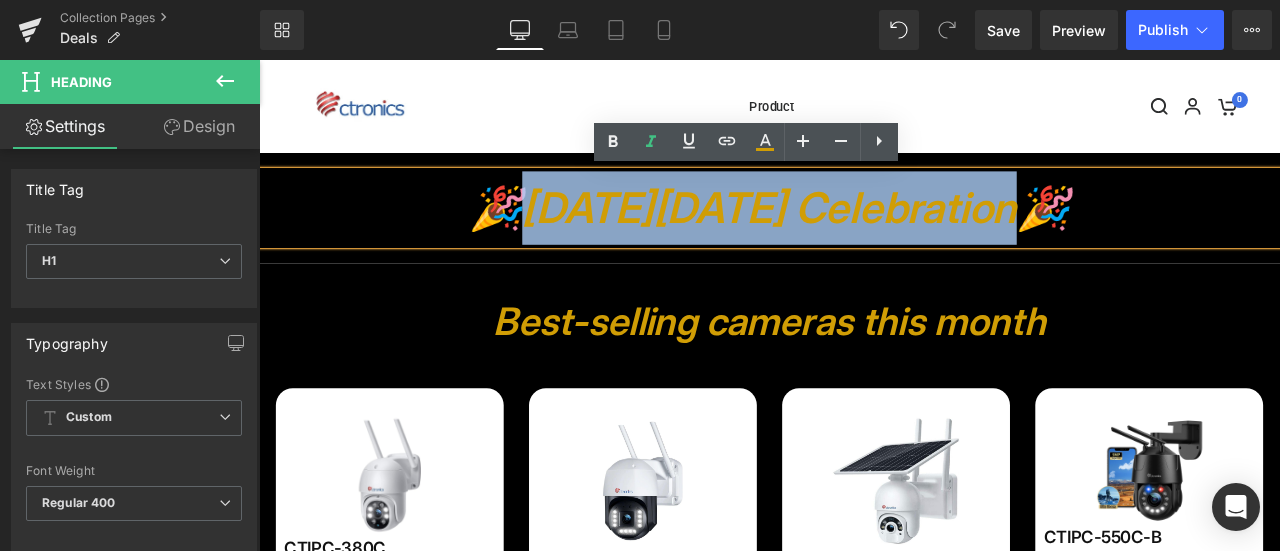 drag, startPoint x: 547, startPoint y: 135, endPoint x: 1160, endPoint y: 171, distance: 614.0562 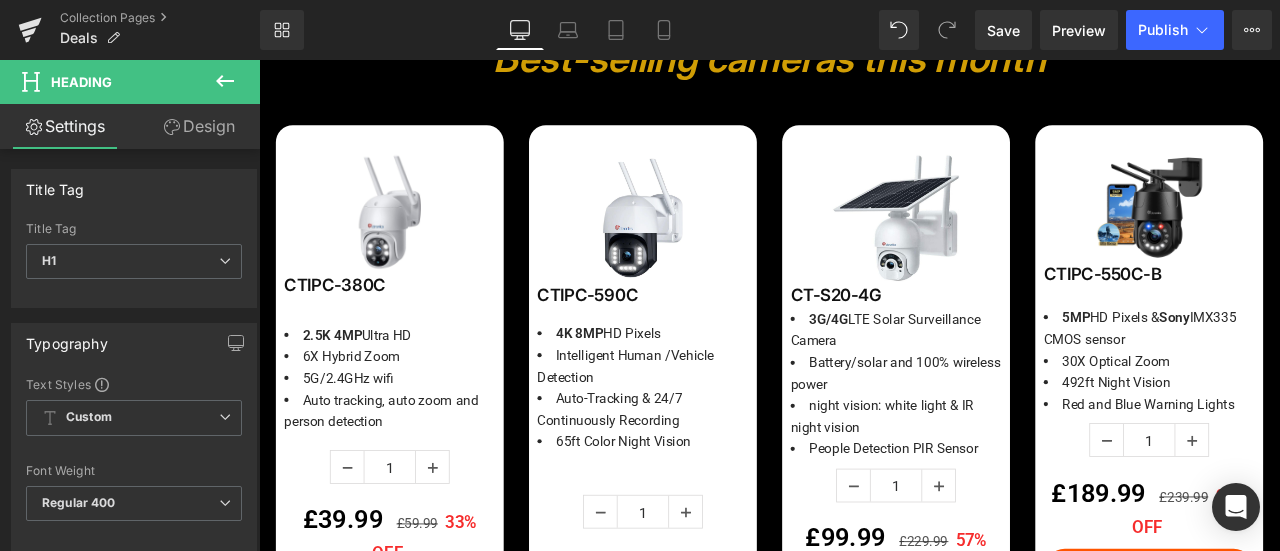 scroll, scrollTop: 0, scrollLeft: 0, axis: both 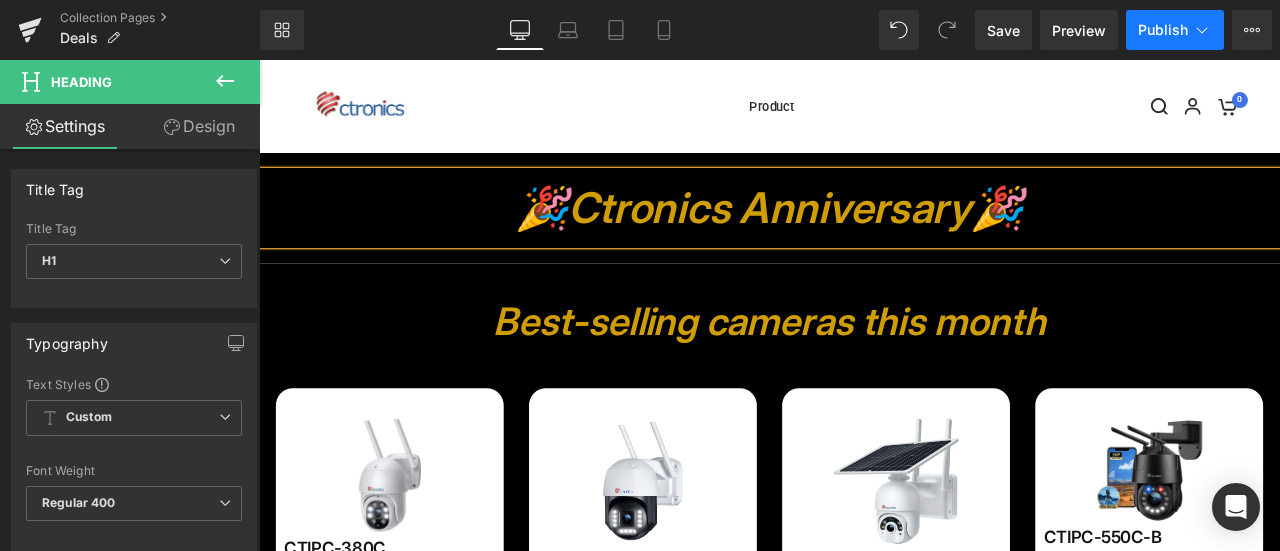 click on "Publish" at bounding box center [1175, 30] 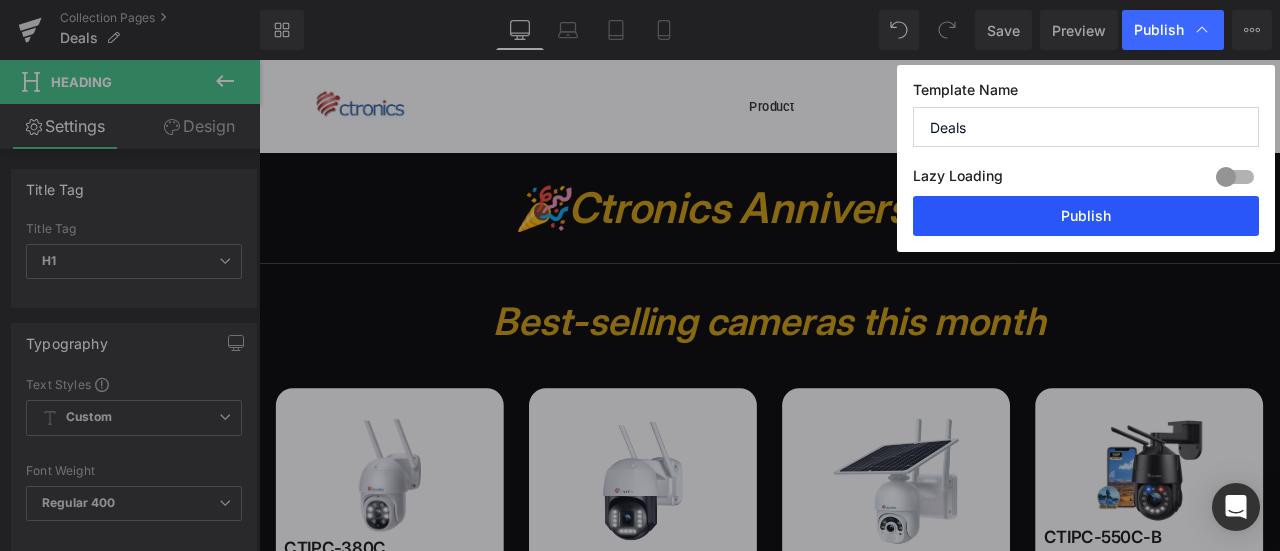 click on "Publish" at bounding box center [1086, 216] 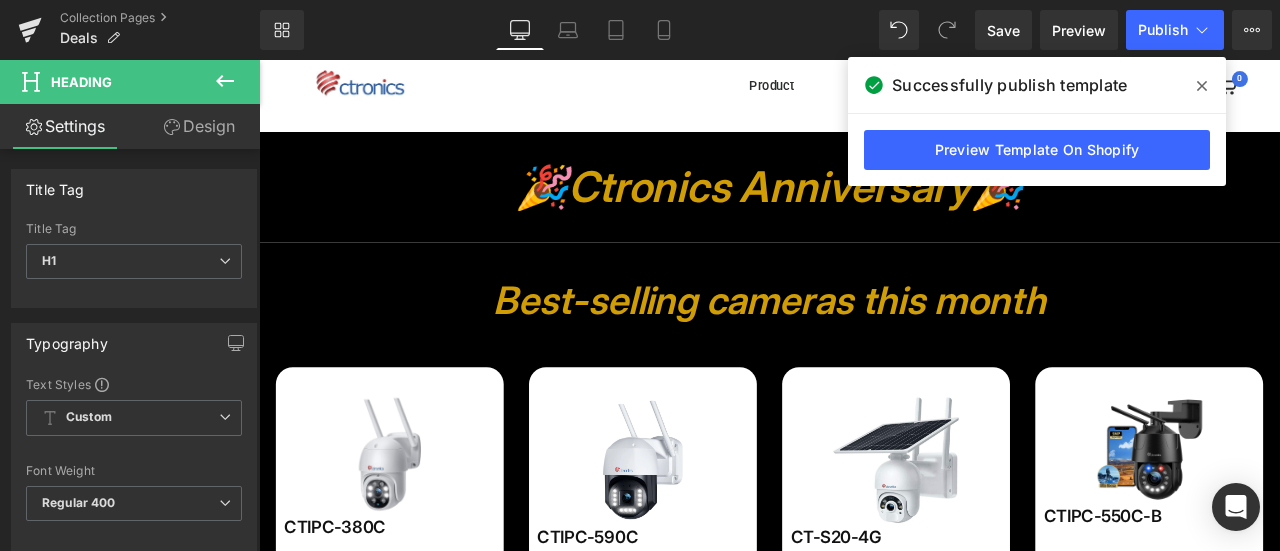 scroll, scrollTop: 0, scrollLeft: 0, axis: both 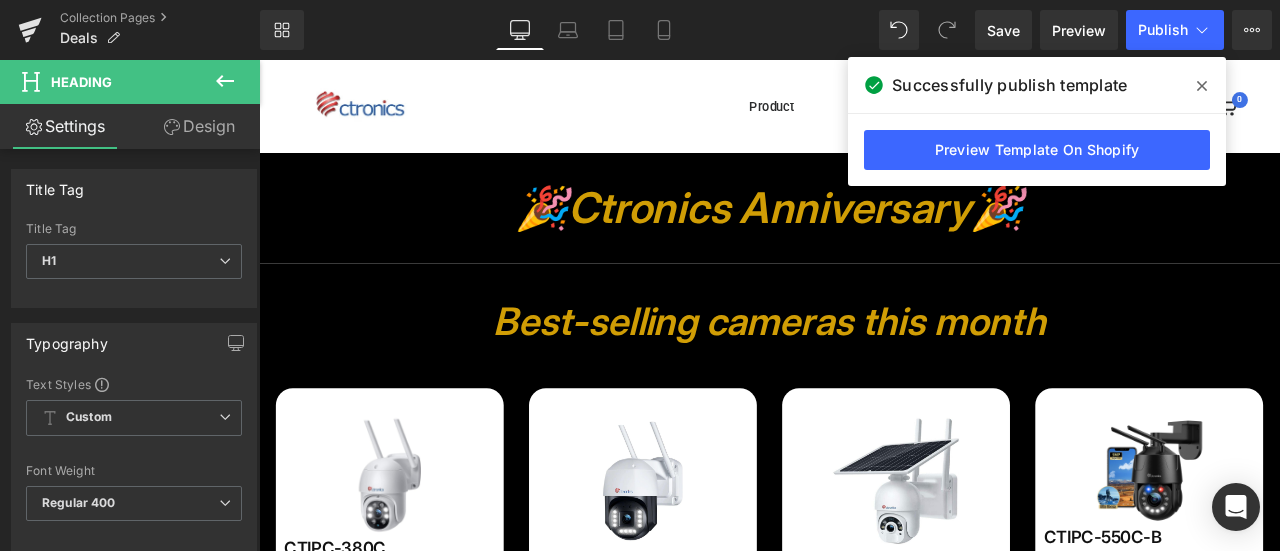 click 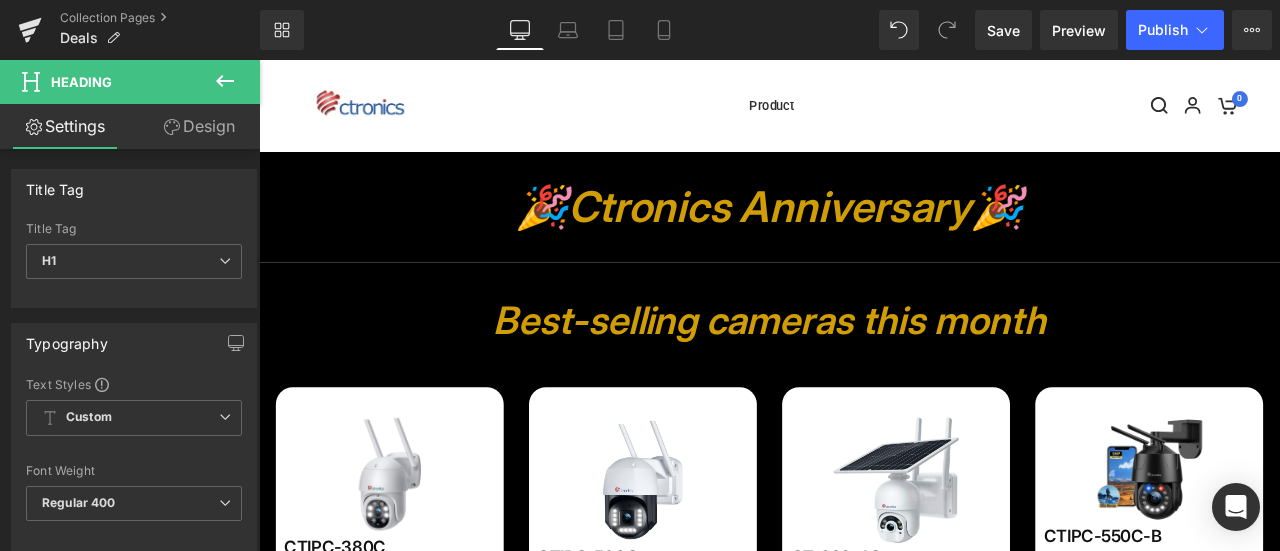 scroll, scrollTop: 0, scrollLeft: 0, axis: both 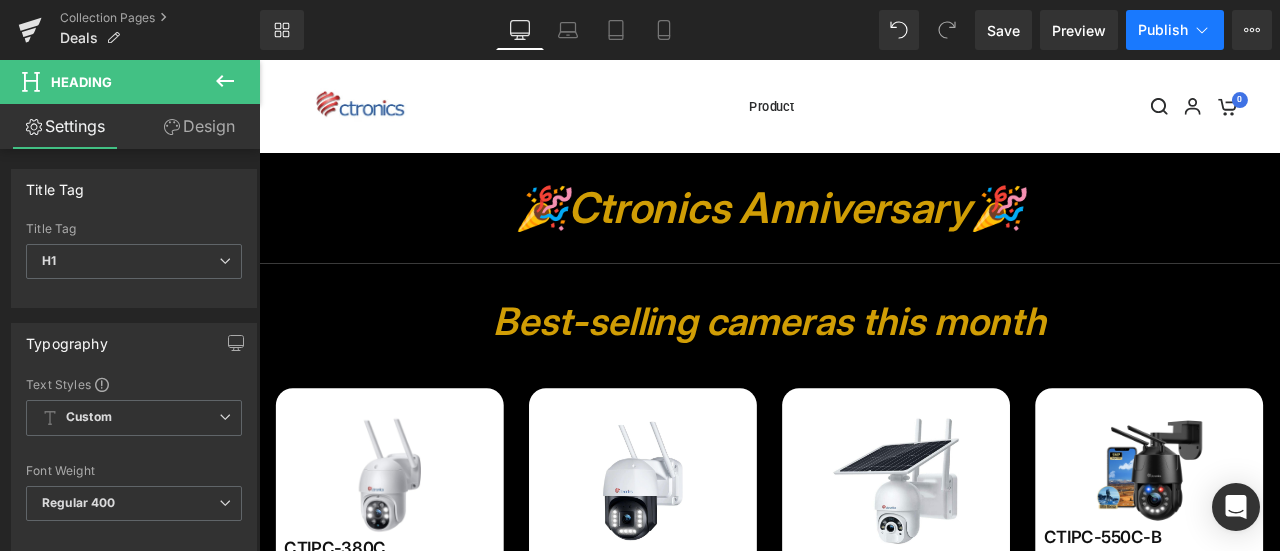 click on "Publish" at bounding box center (1163, 30) 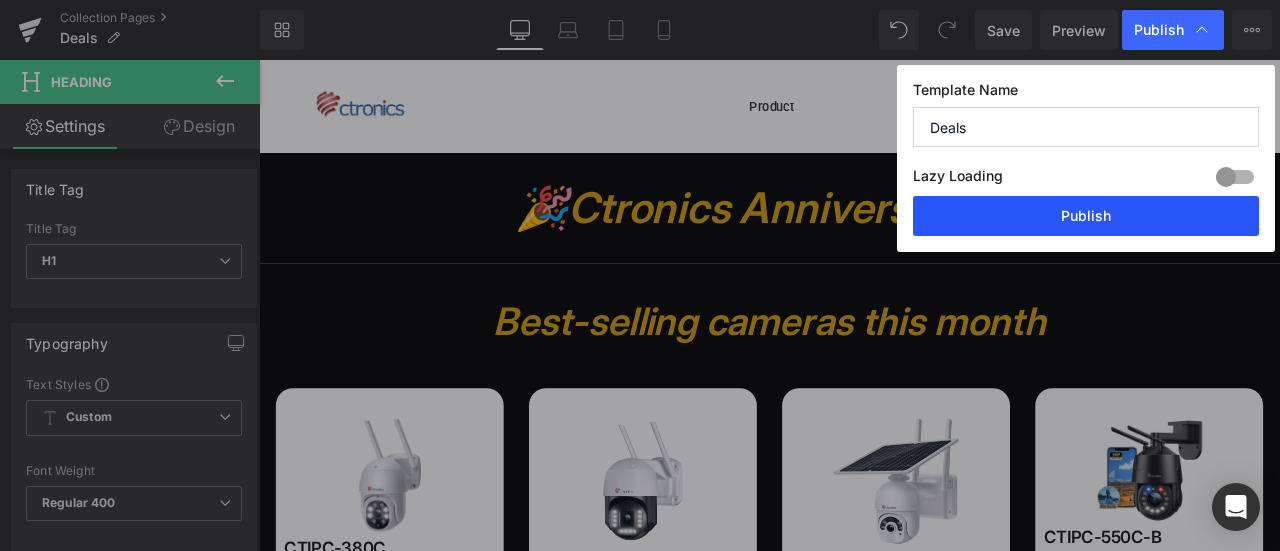 click on "Publish" at bounding box center (1086, 216) 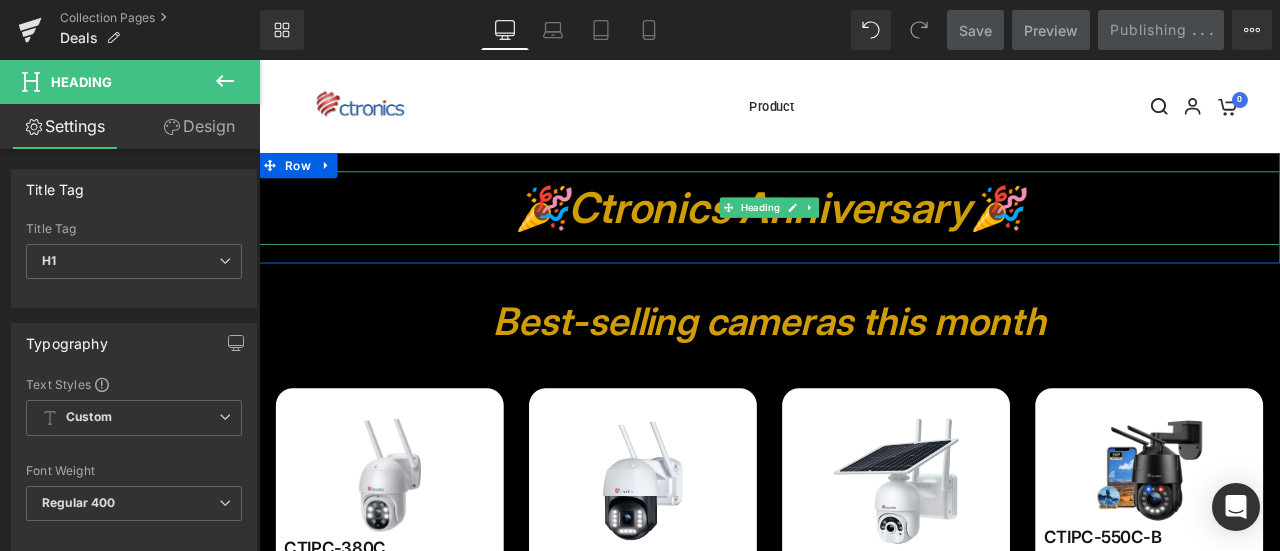 click on "🎉 Ctronics Anniversary 🎉" at bounding box center [864, 235] 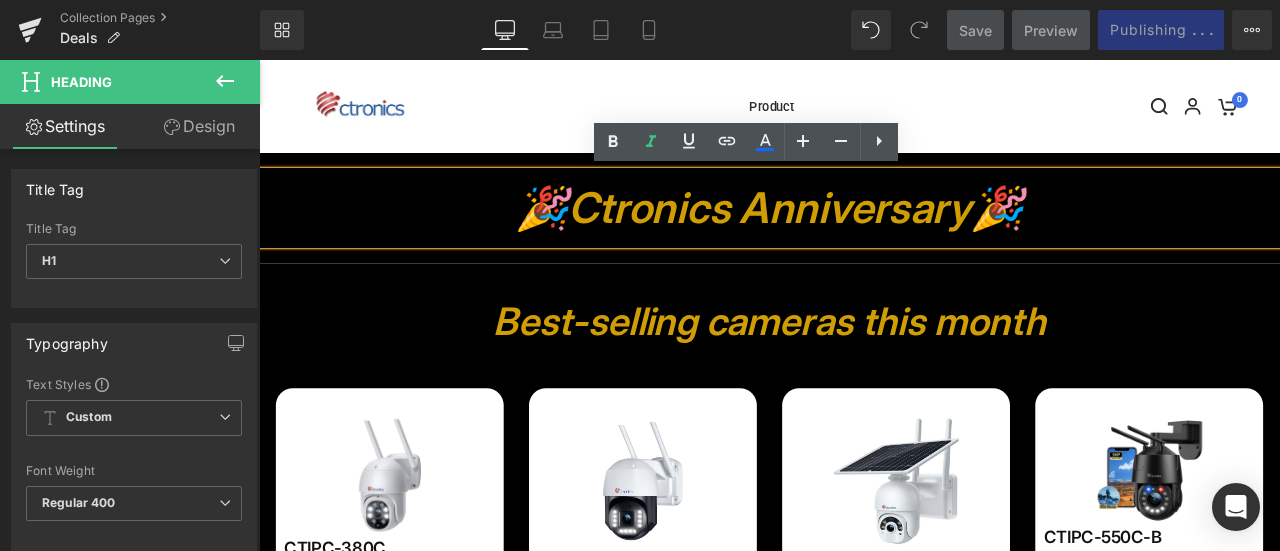 click on "🎉 Ctronics Anniversary 🎉 Heading" at bounding box center [864, 235] 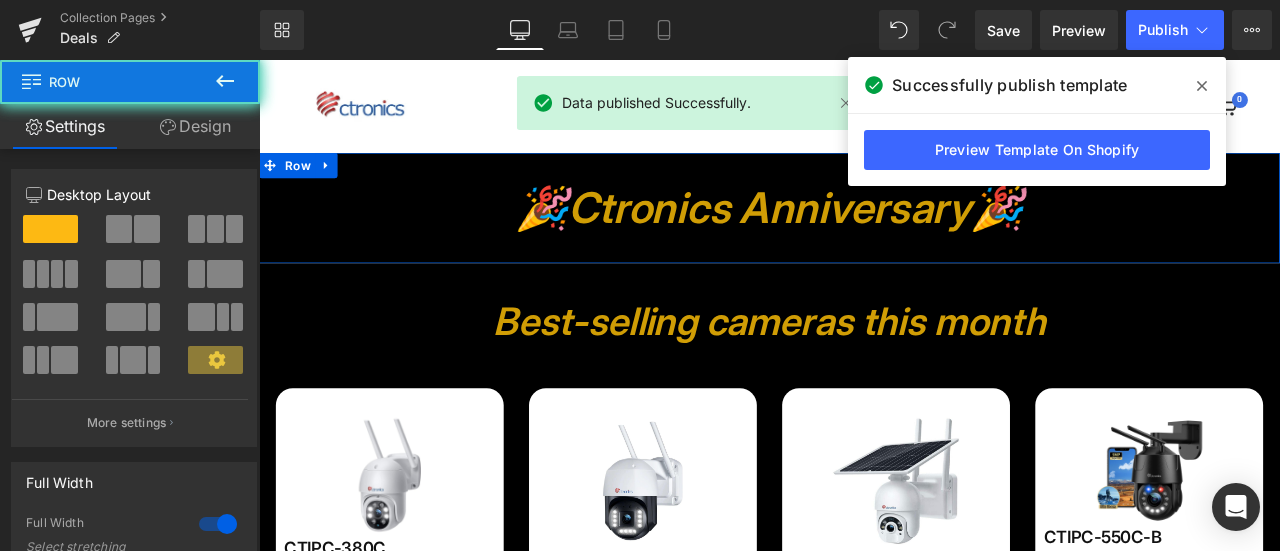 click on "🎉 Ctronics Anniversary 🎉 Heading" at bounding box center [864, 235] 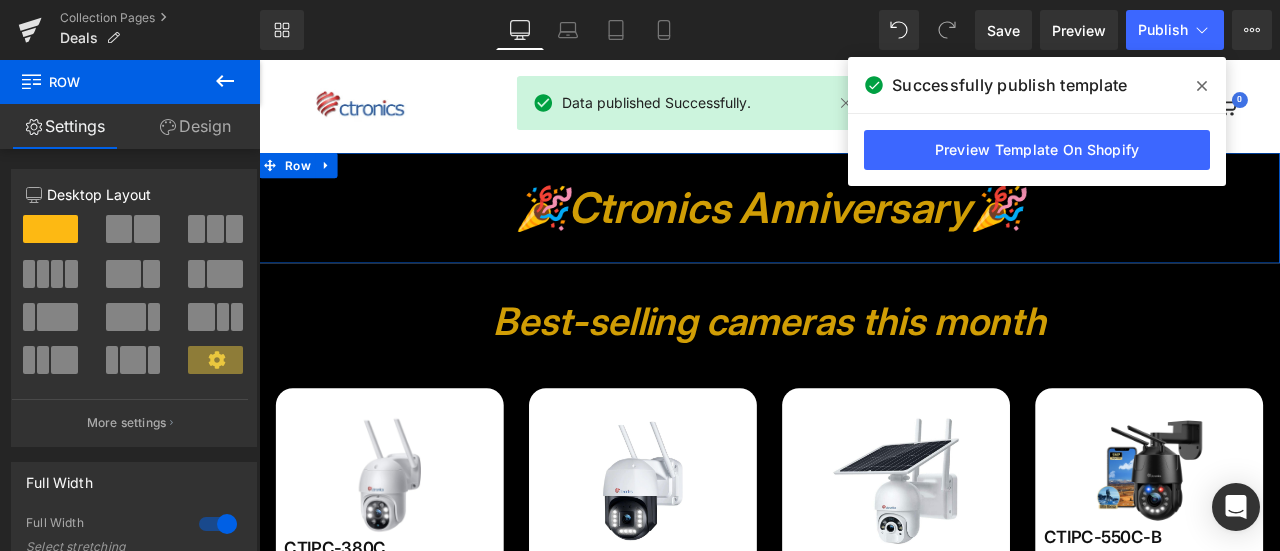 click on "Design" at bounding box center [195, 126] 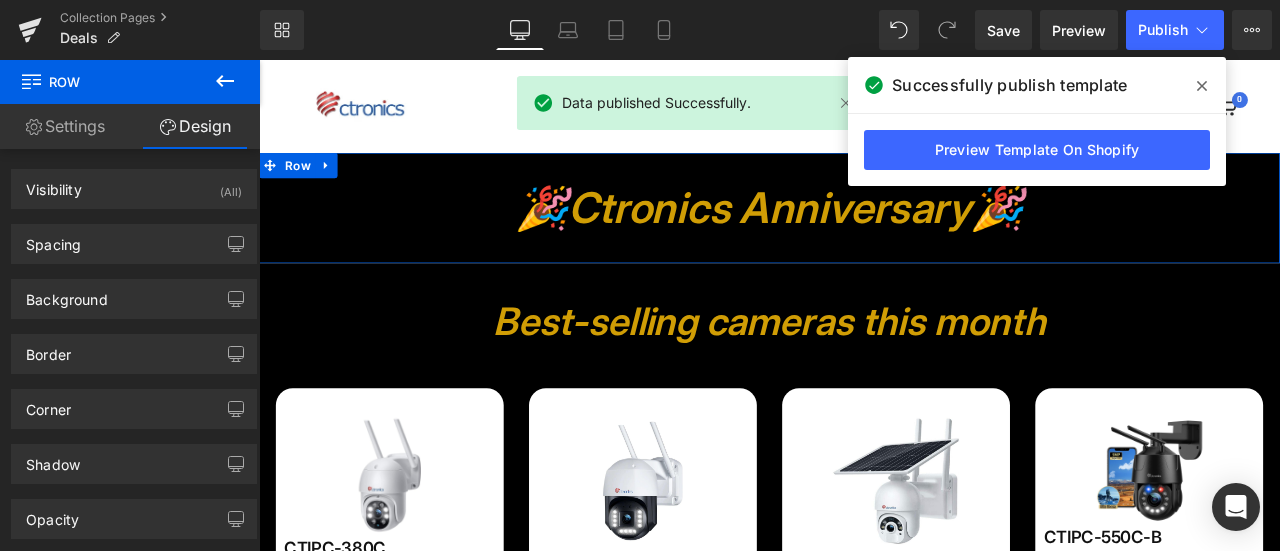 type on "#000000" 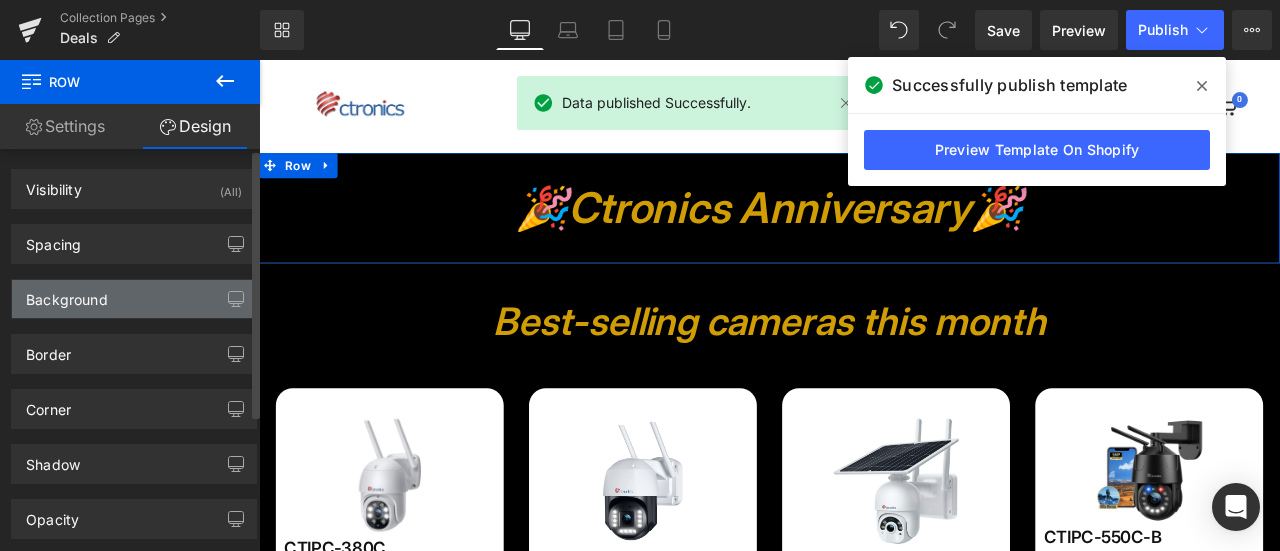 click on "Background" at bounding box center (134, 299) 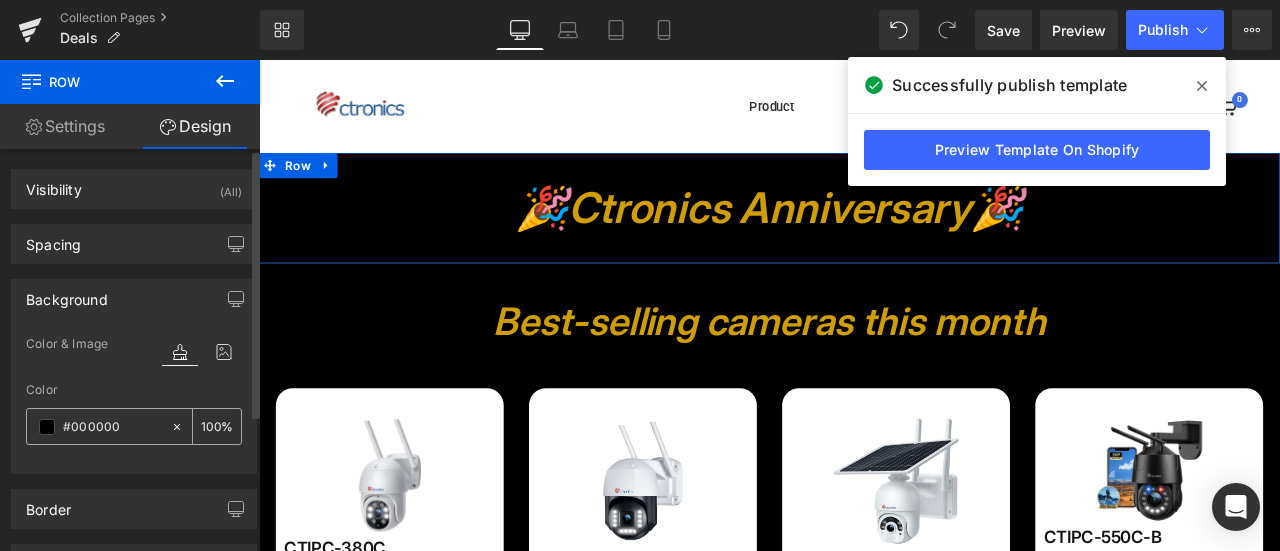 click at bounding box center (47, 427) 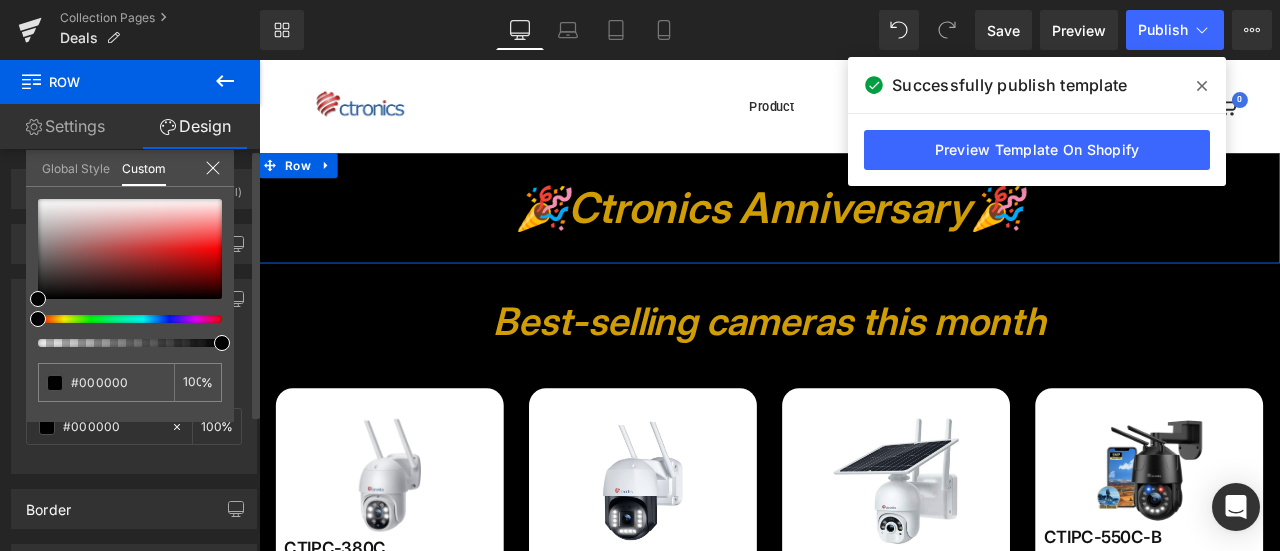 click at bounding box center (122, 319) 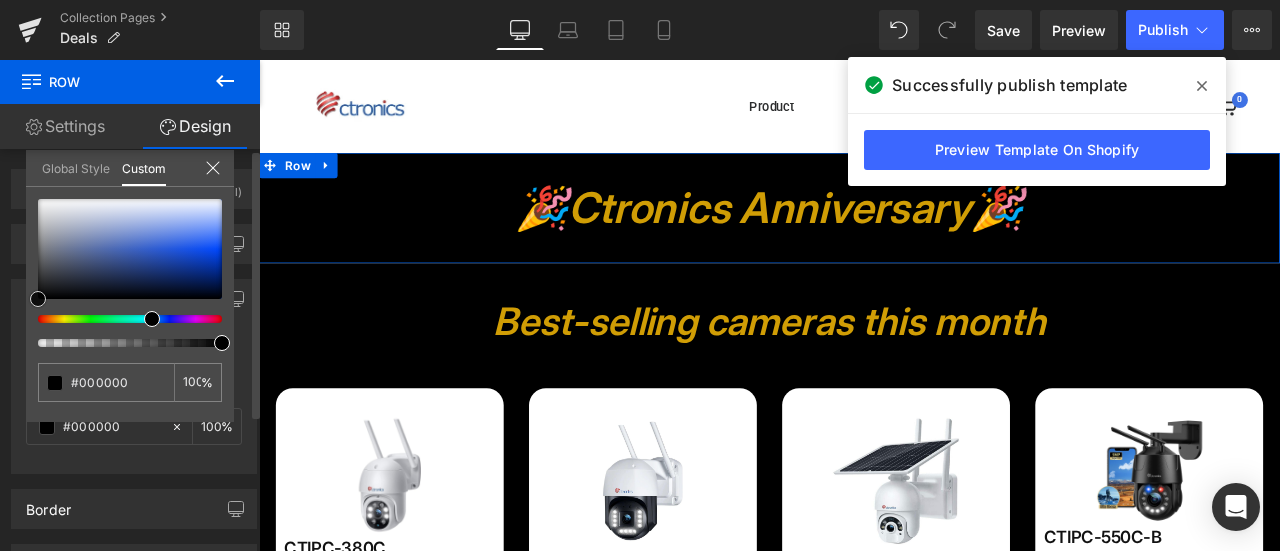 type on "#9299a9" 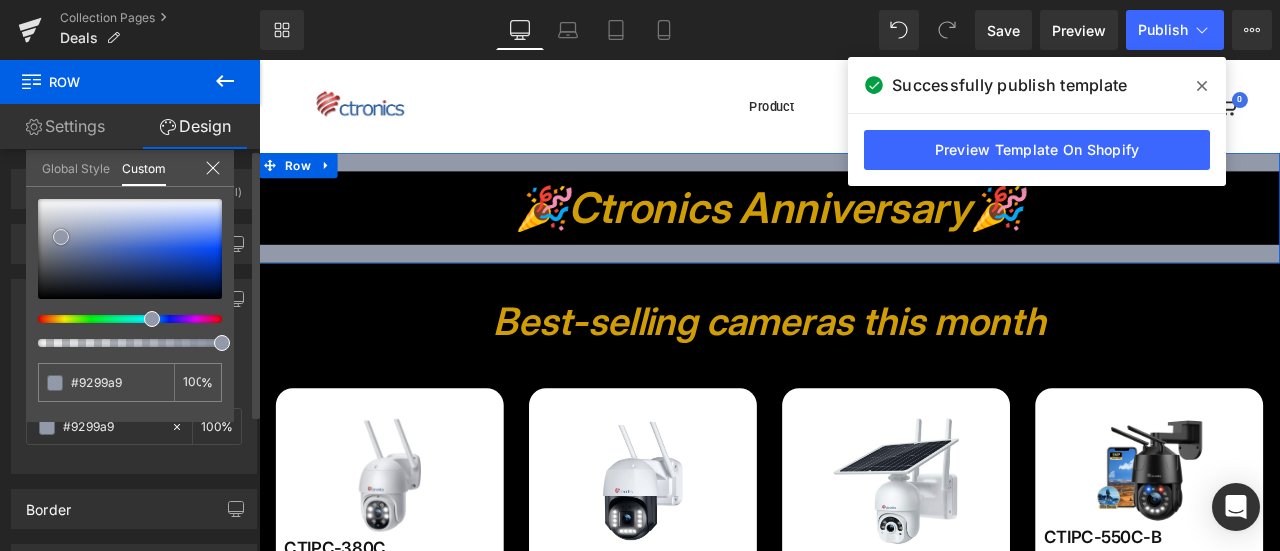 click at bounding box center [130, 249] 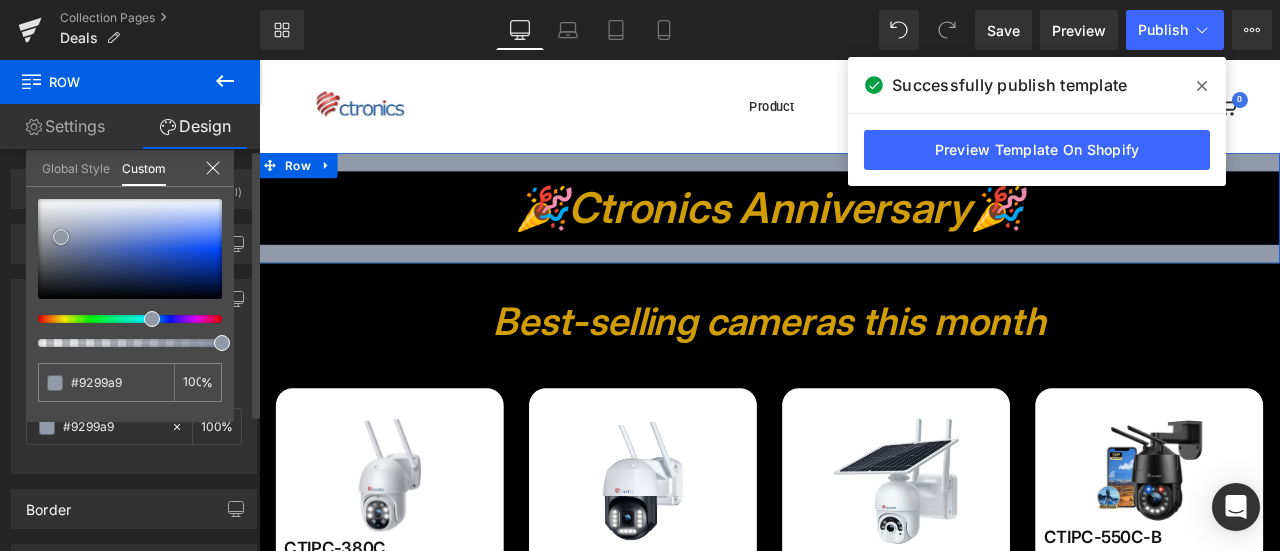 type on "#828eaa" 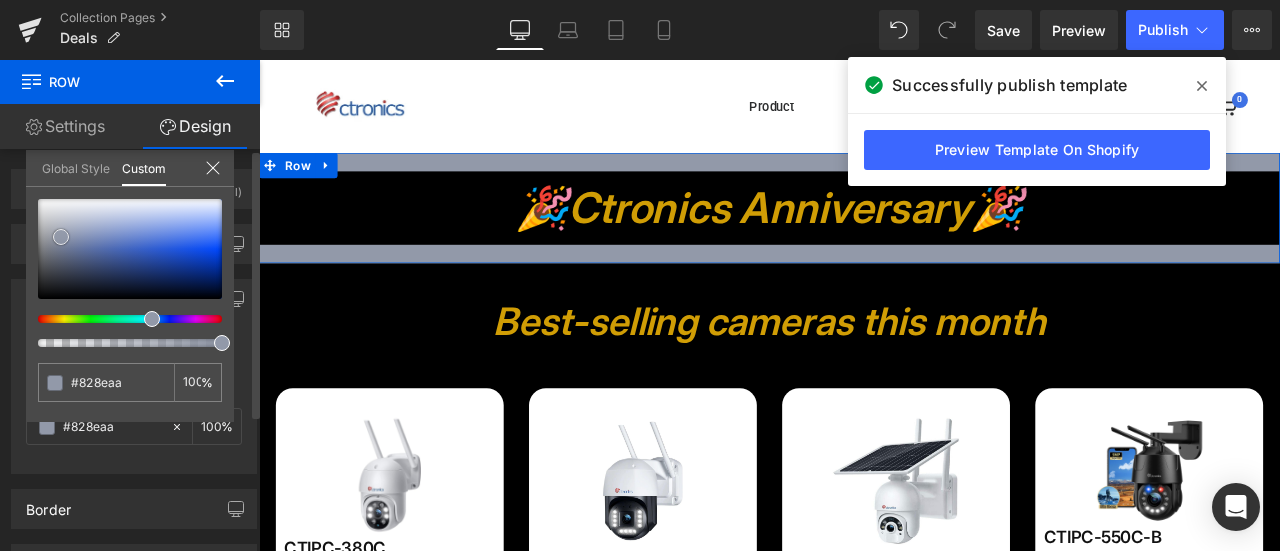 type on "#818eab" 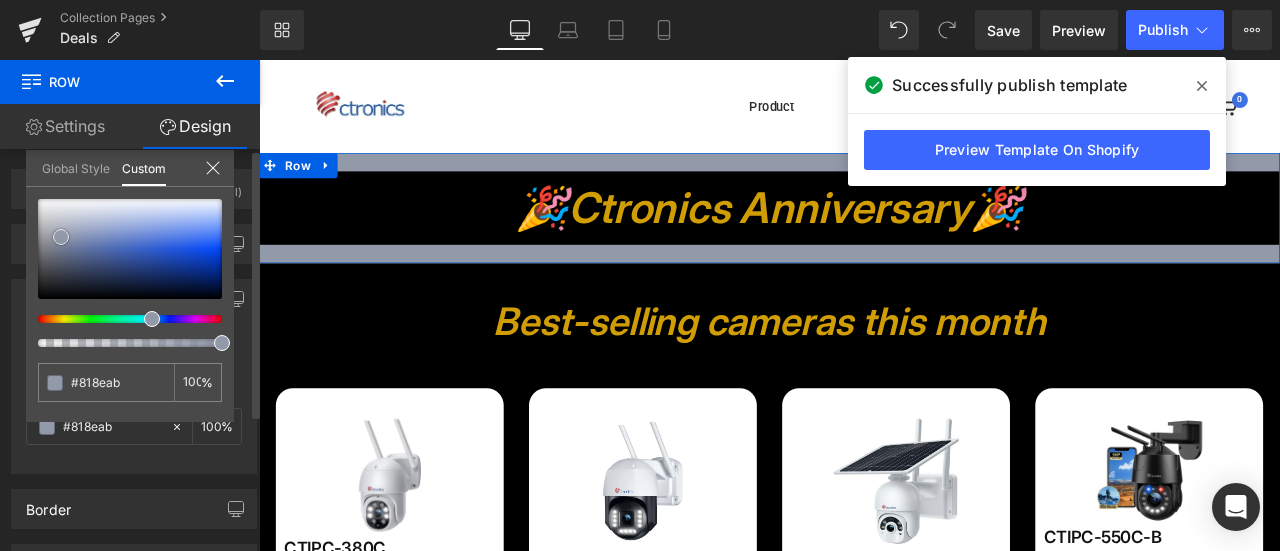 click at bounding box center [130, 249] 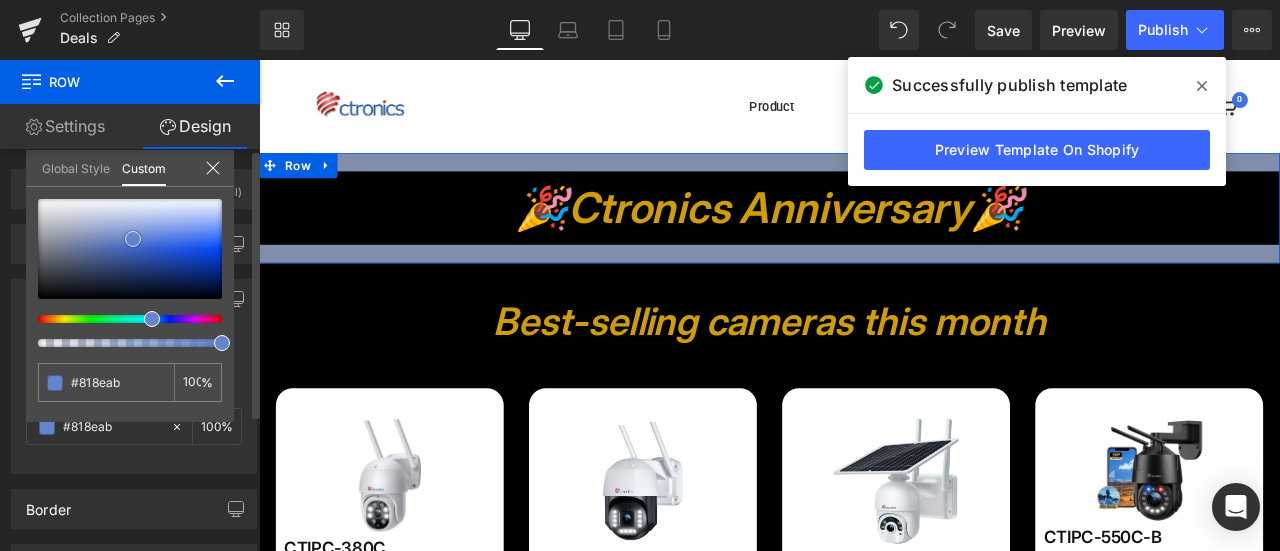 type on "#6485cd" 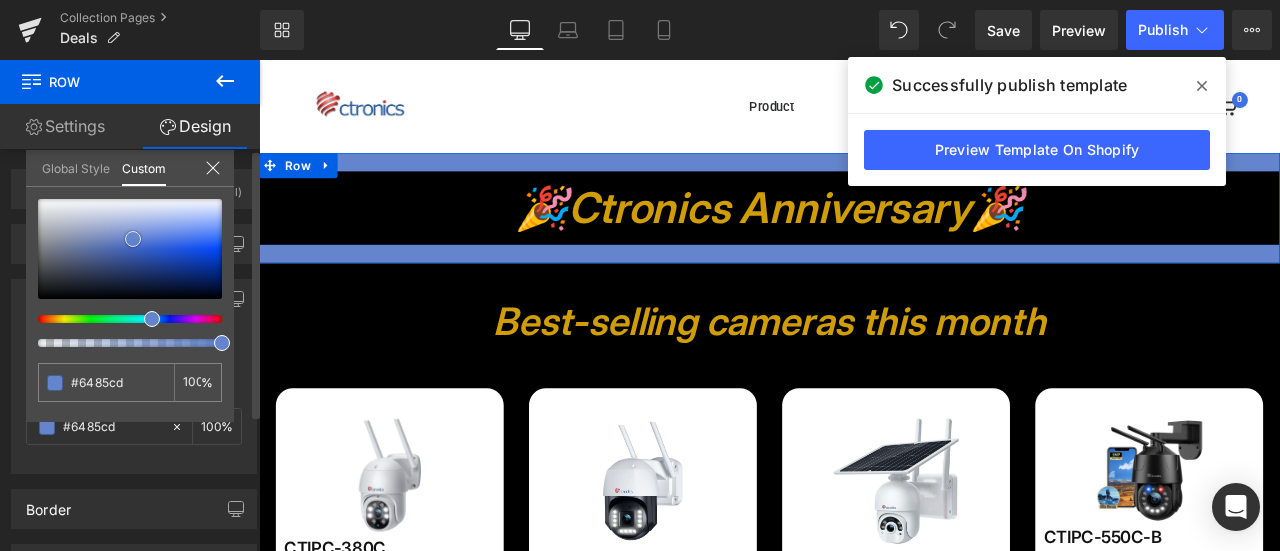 type on "#6385ce" 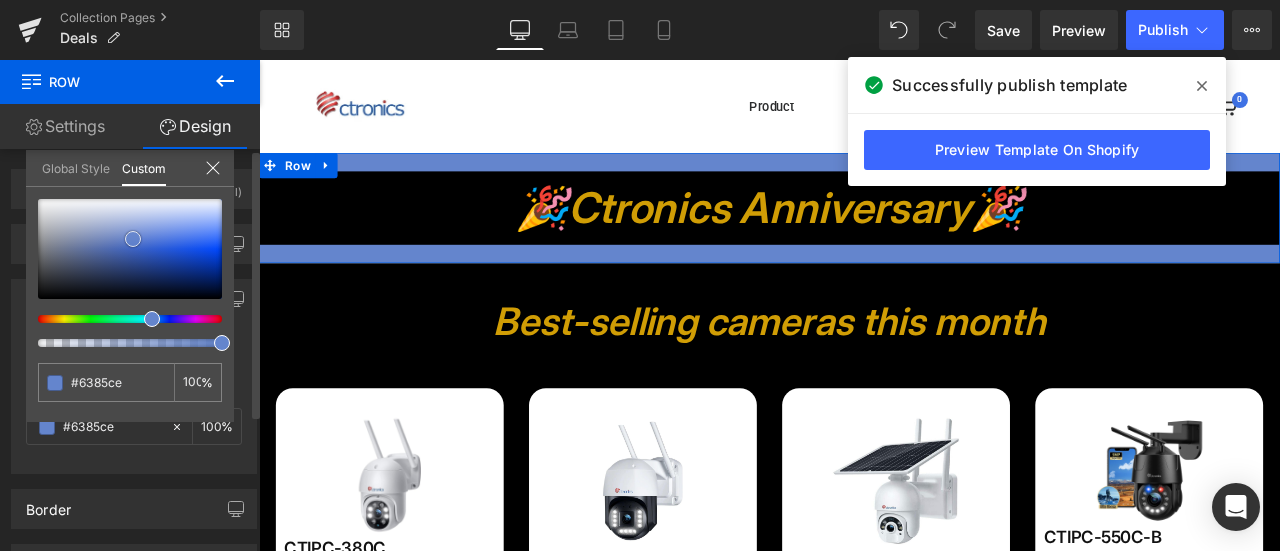 type on "#5c82d5" 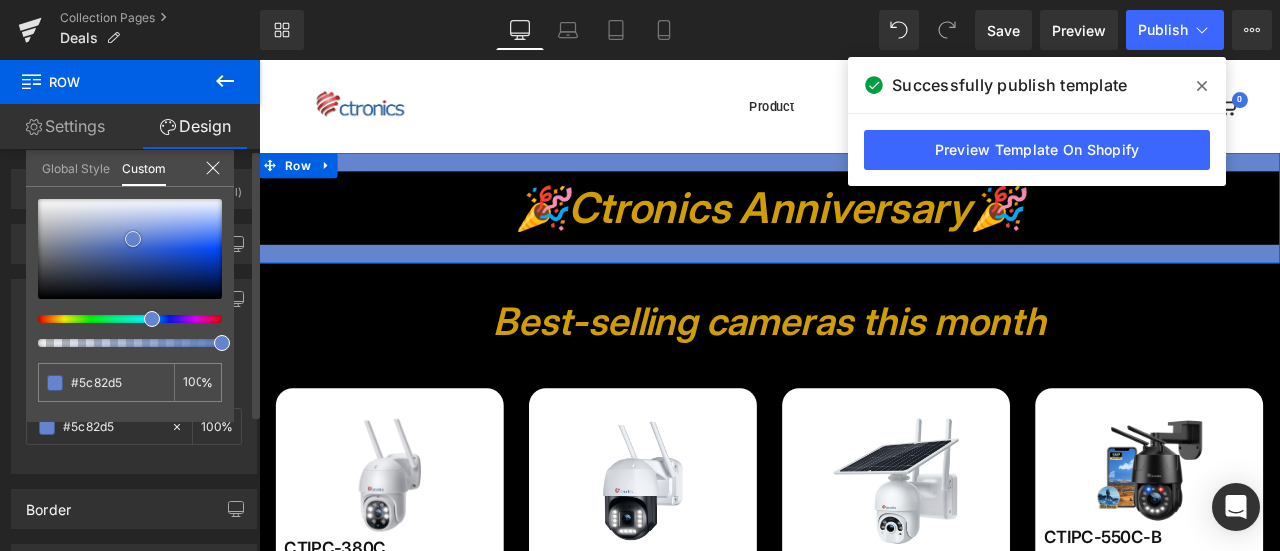type on "#668cdf" 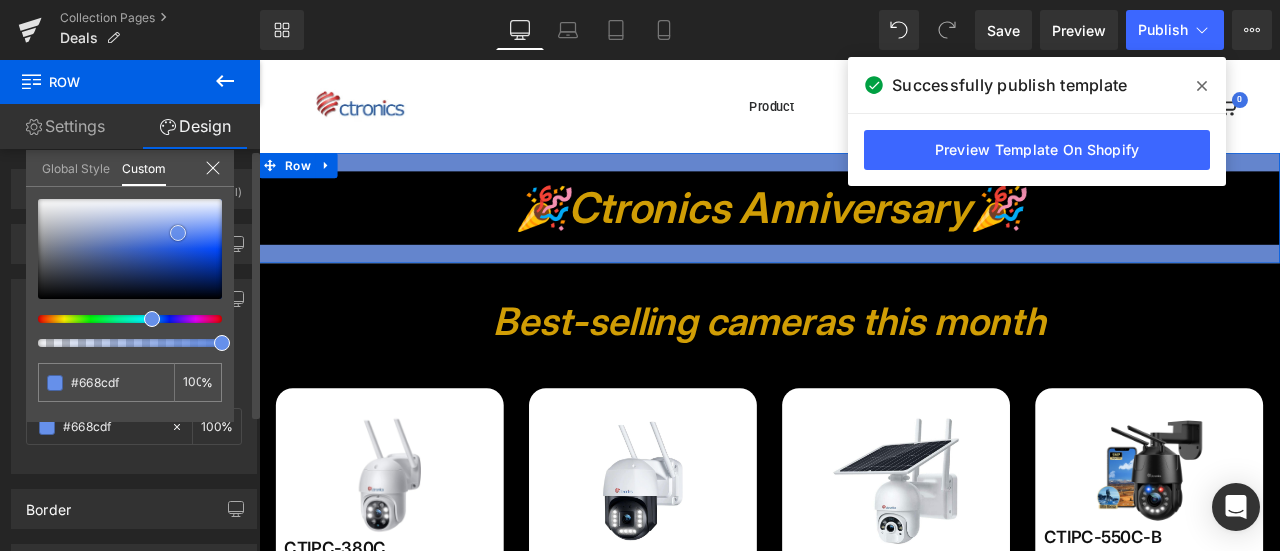 type on "#6890e8" 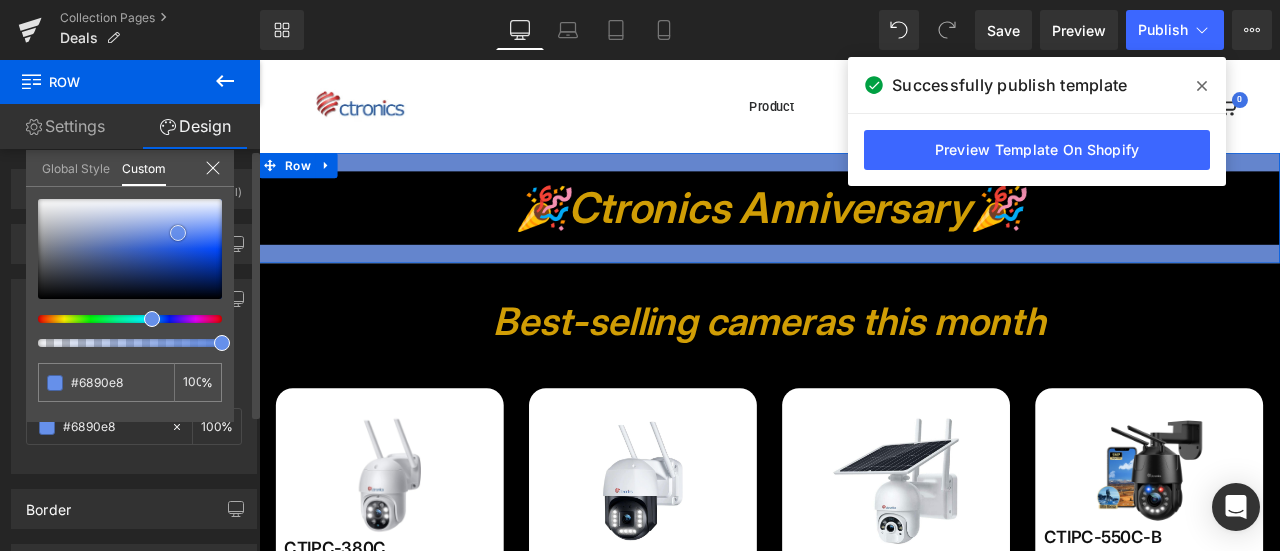 type on "#6a93ea" 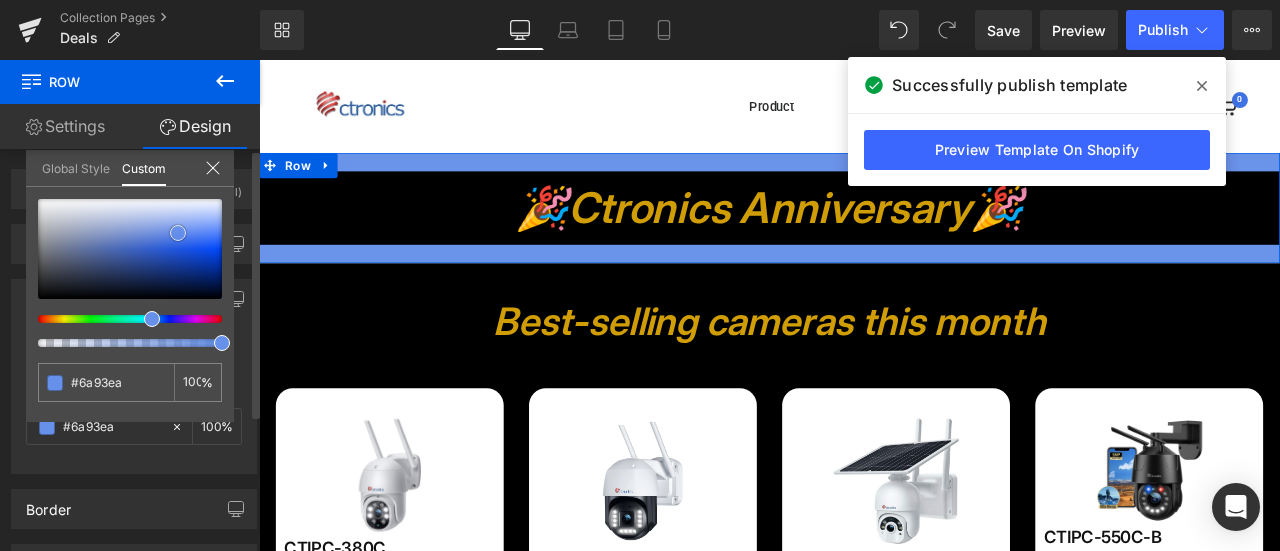 type on "#6f96eb" 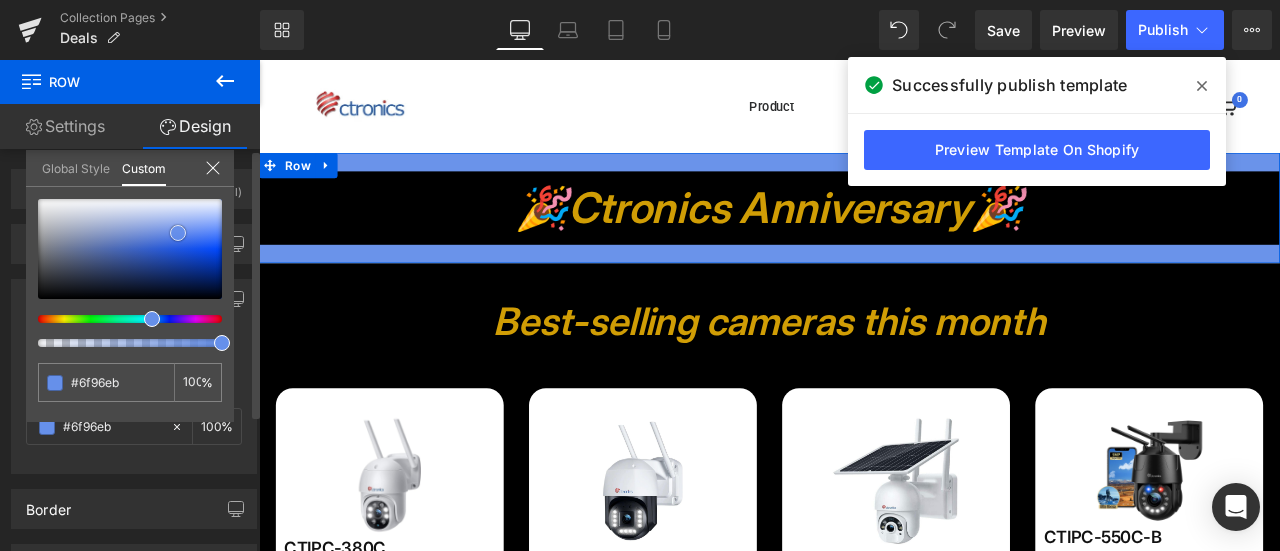 type on "#6d96ed" 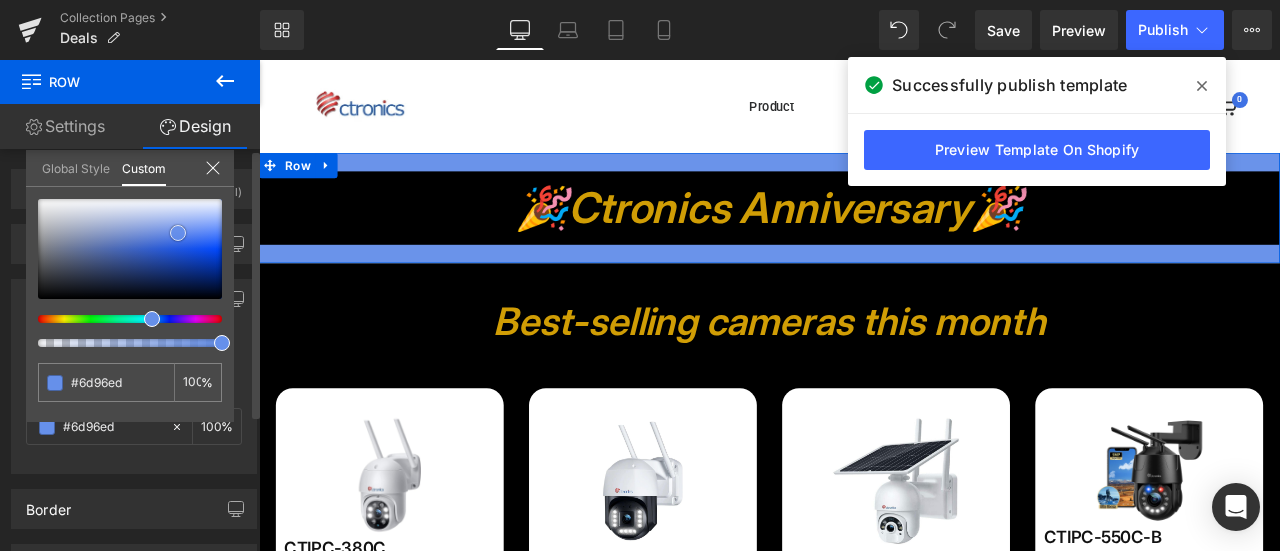 type on "#7299ed" 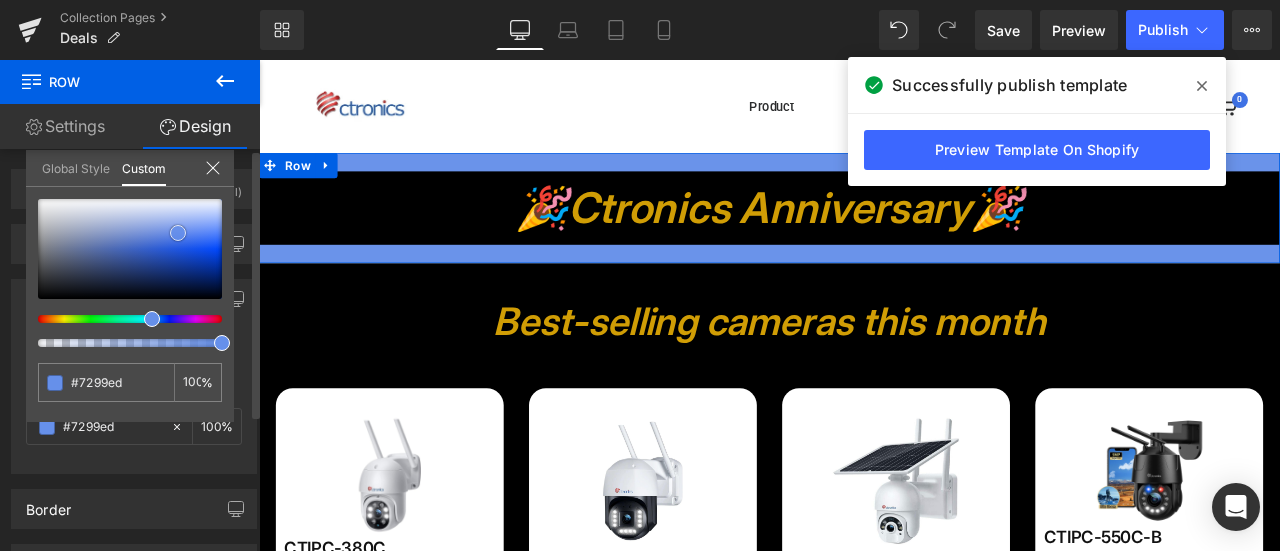 type on "#7199ee" 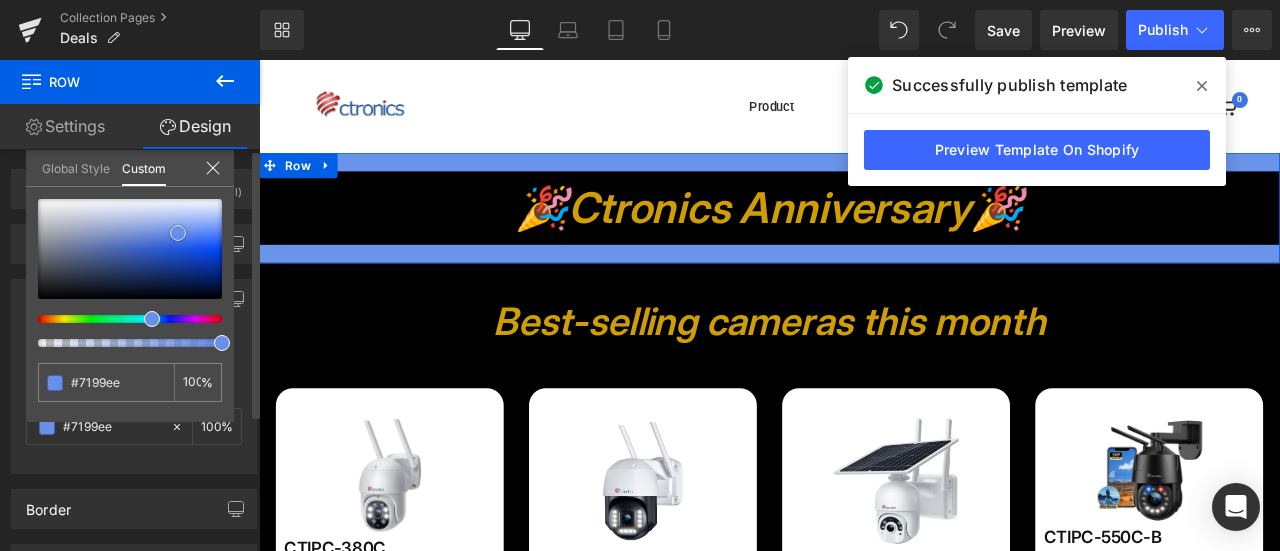 type on "#7098ef" 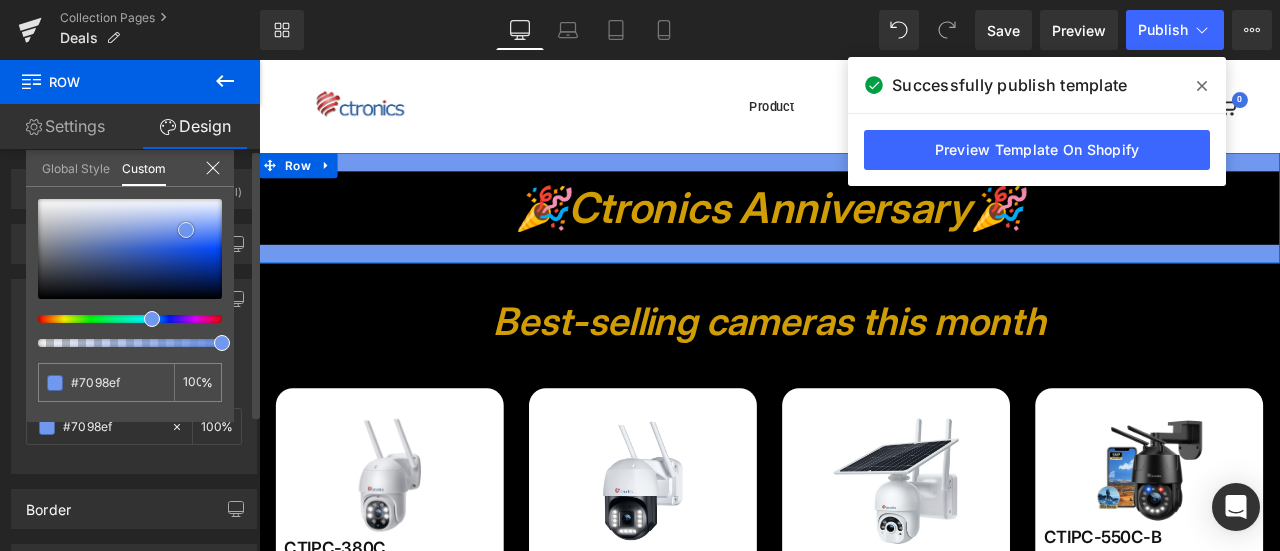 type on "#7199ee" 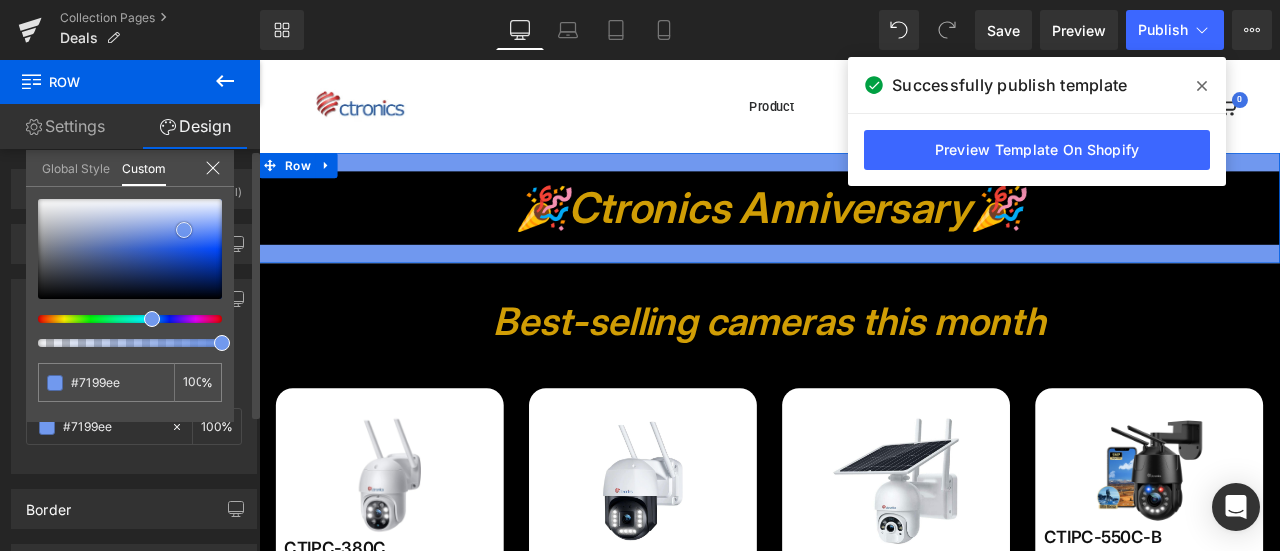 type on "#7399ec" 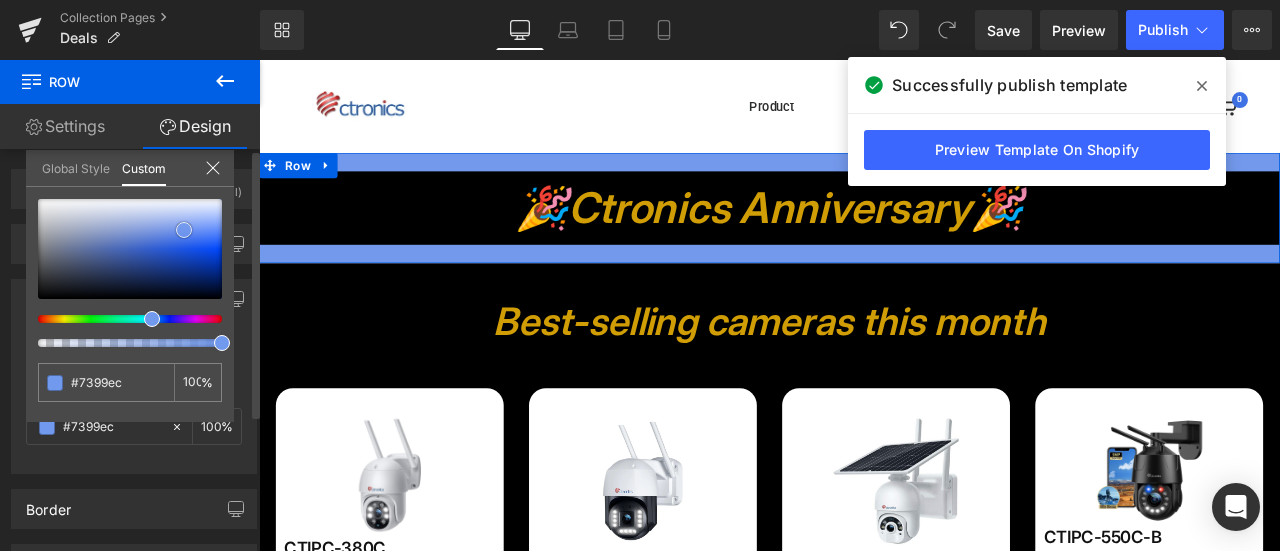 type on "#749aeb" 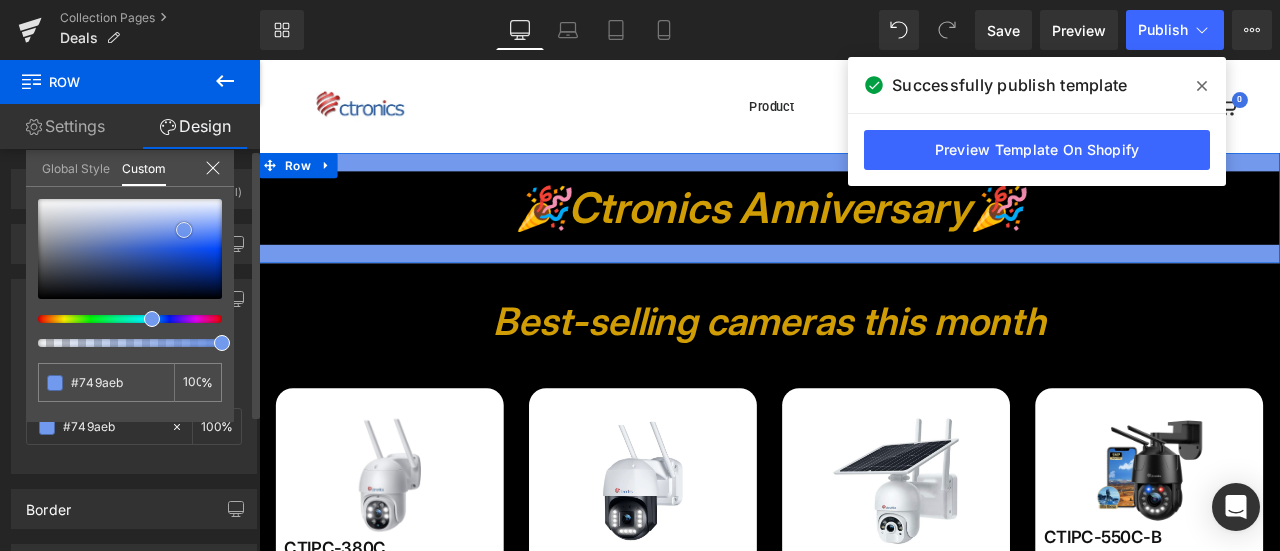 type on "#779be8" 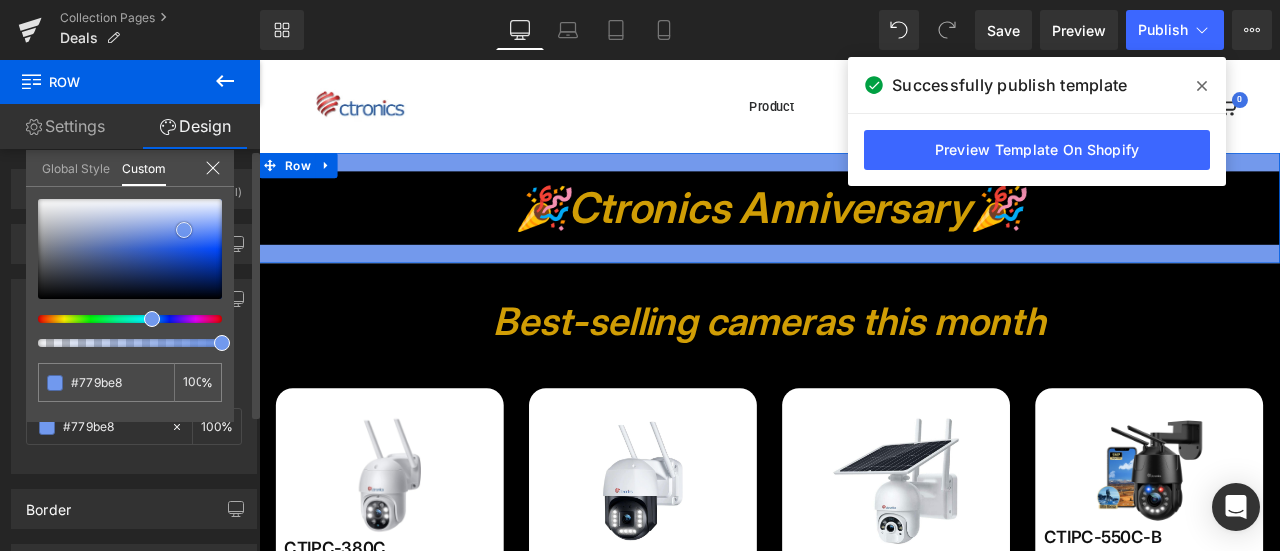type on "#7c9ee8" 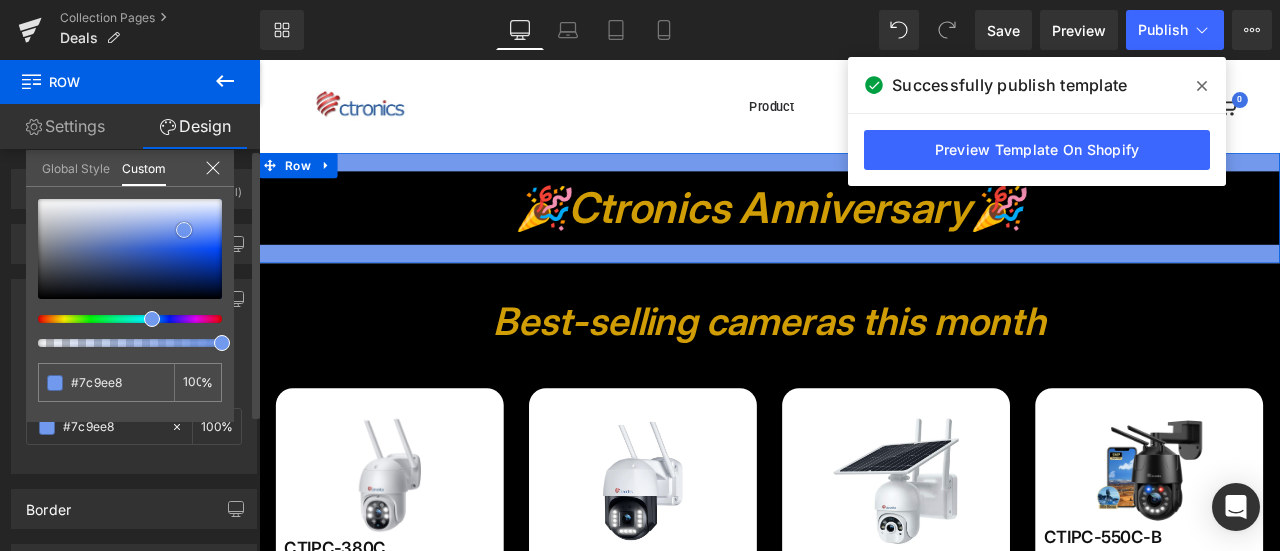 type on "#82a2e7" 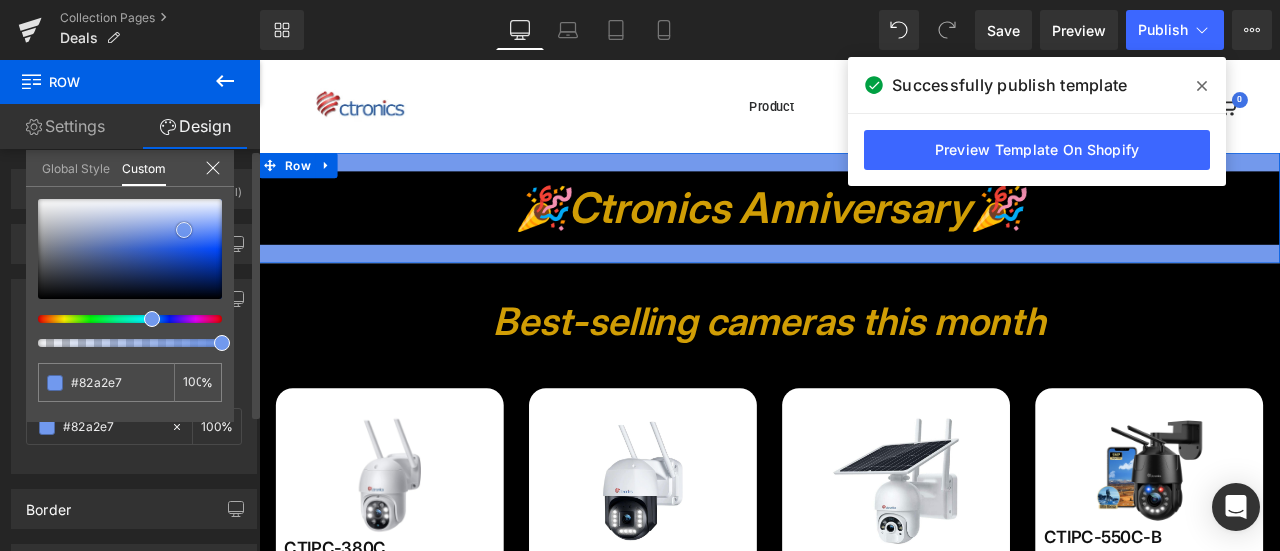 type on "#89a6e6" 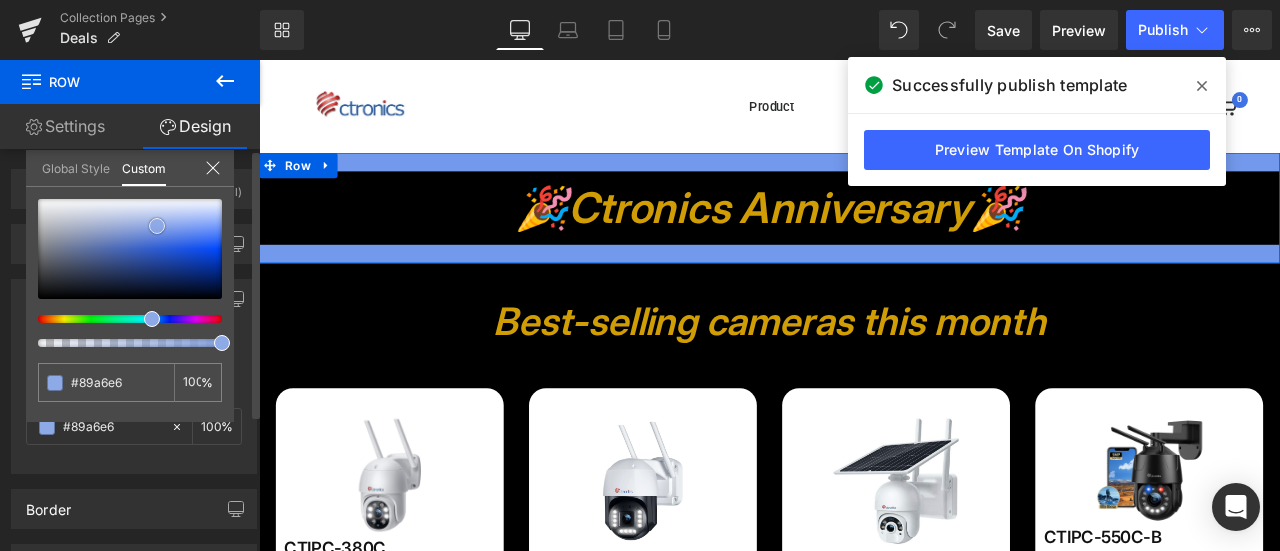 type on "#92ade7" 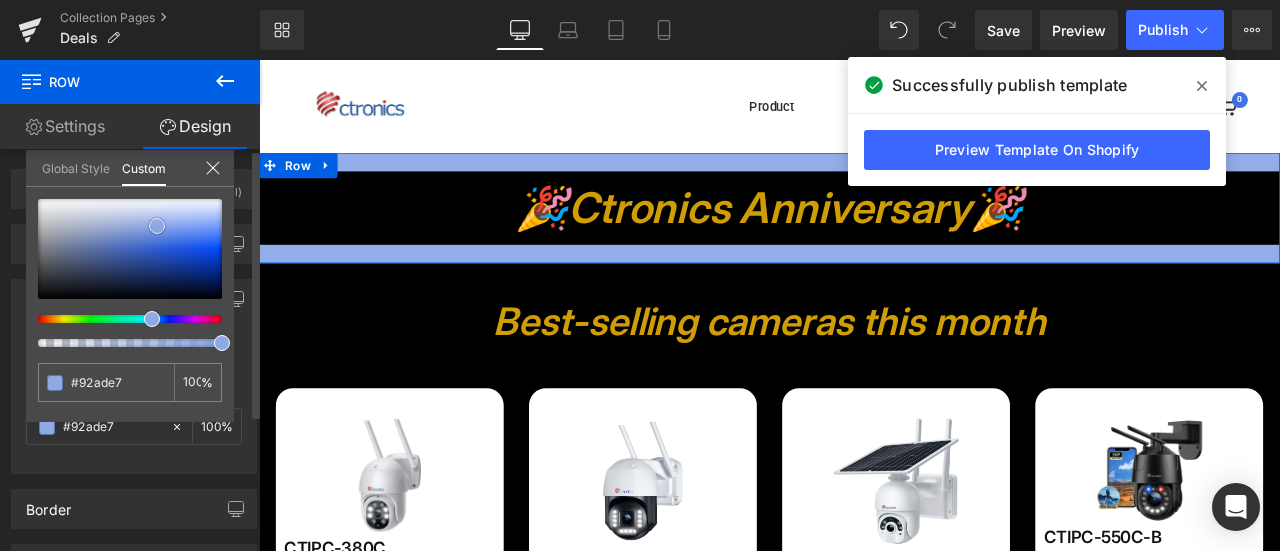 type on "#94ade5" 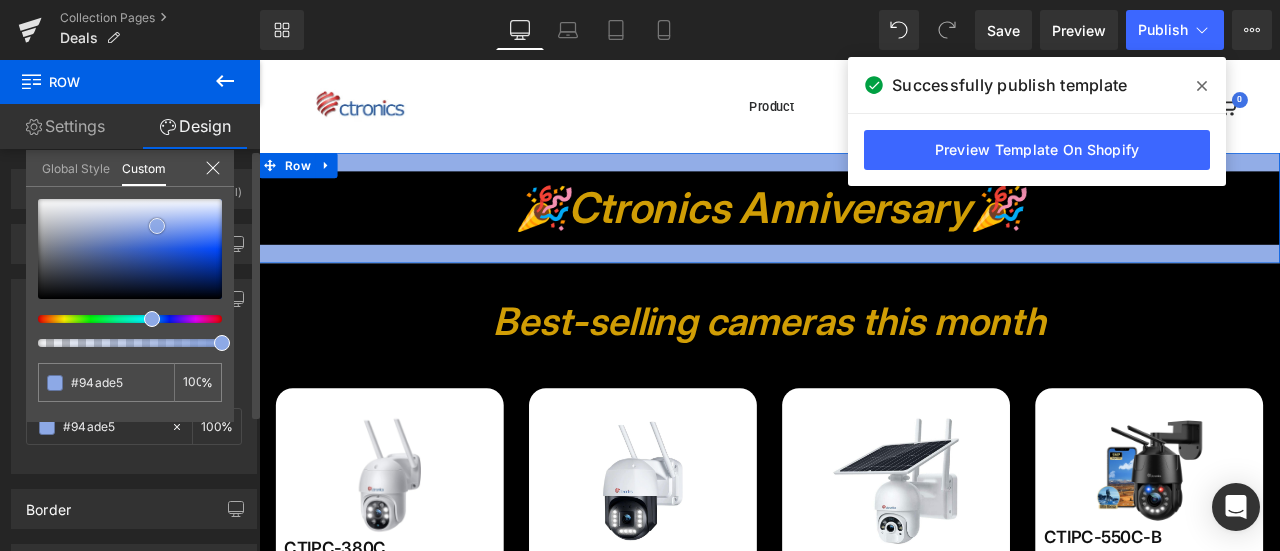 type on "#96aee3" 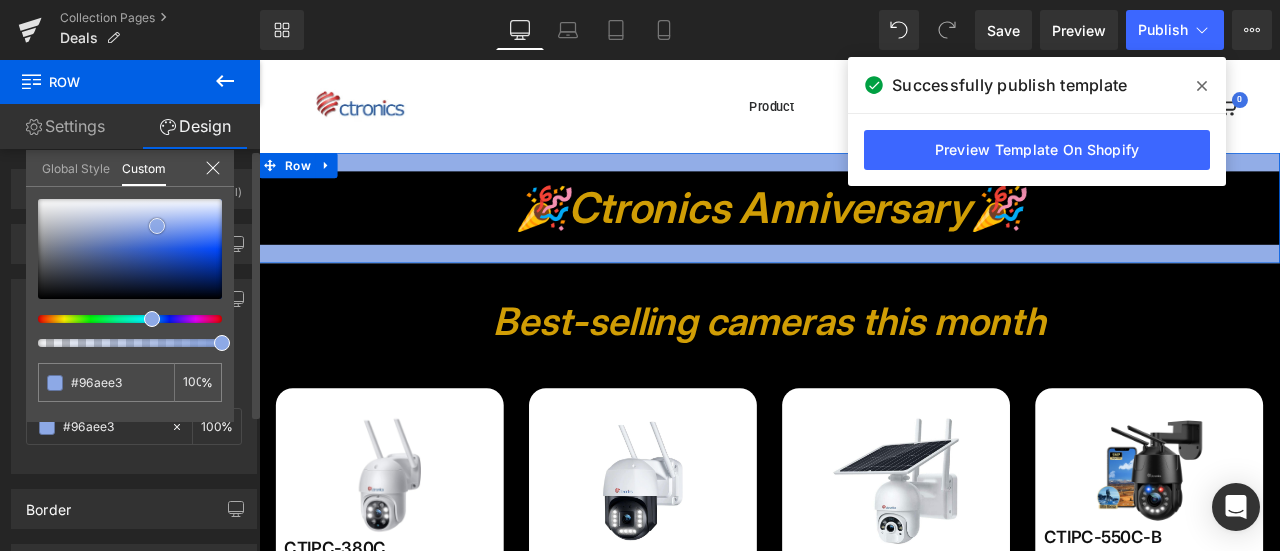 type on "#98afe1" 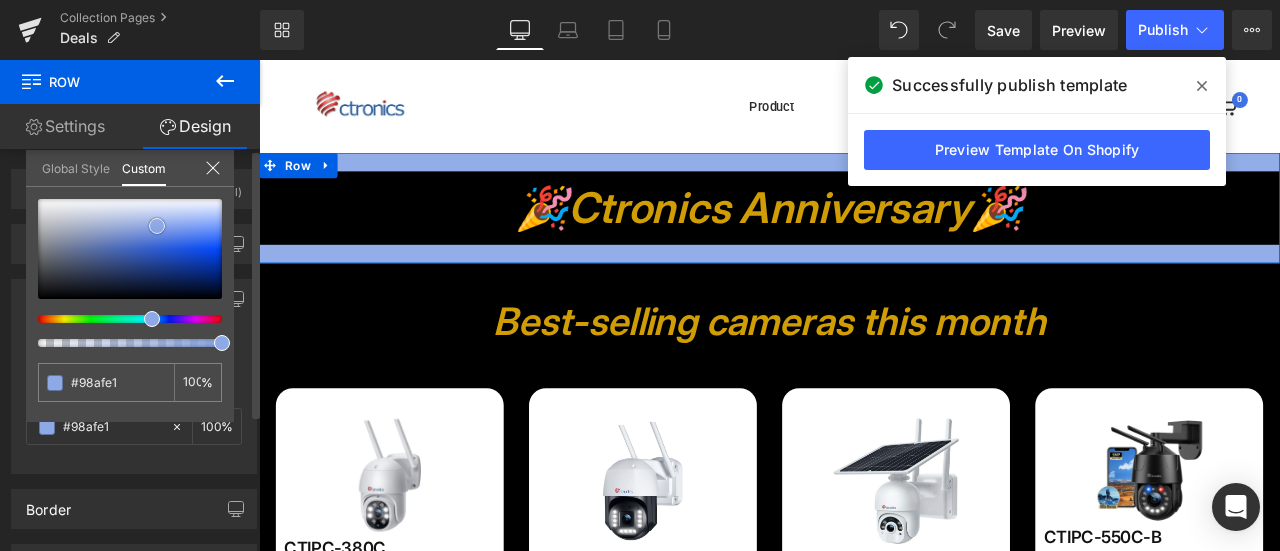type on "#98afe0" 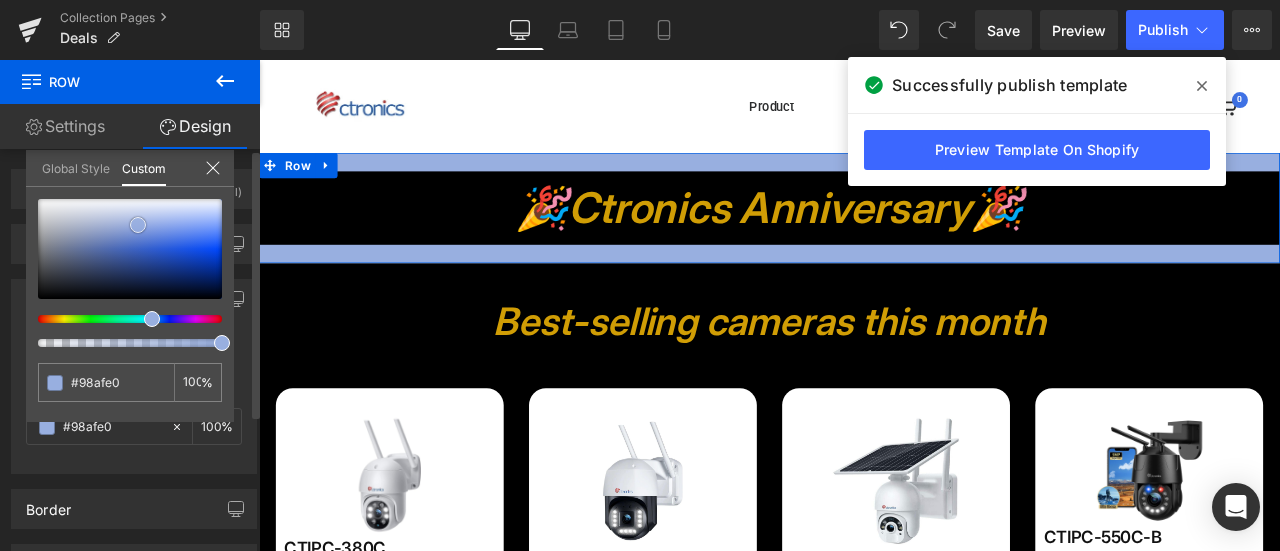 type on "#9ab0df" 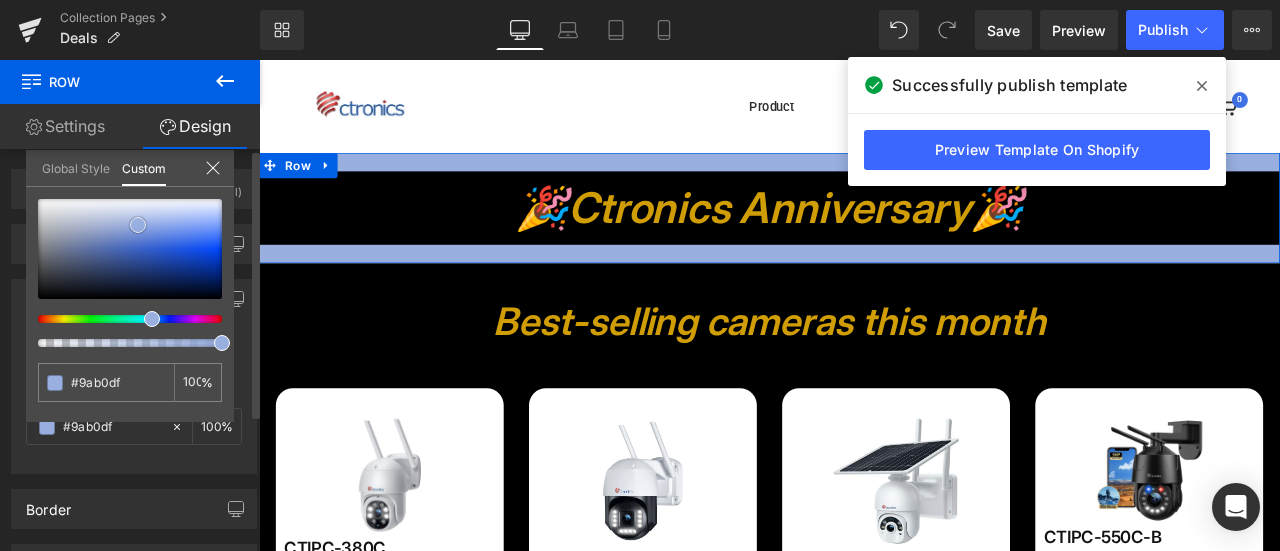 type on "#9ab0de" 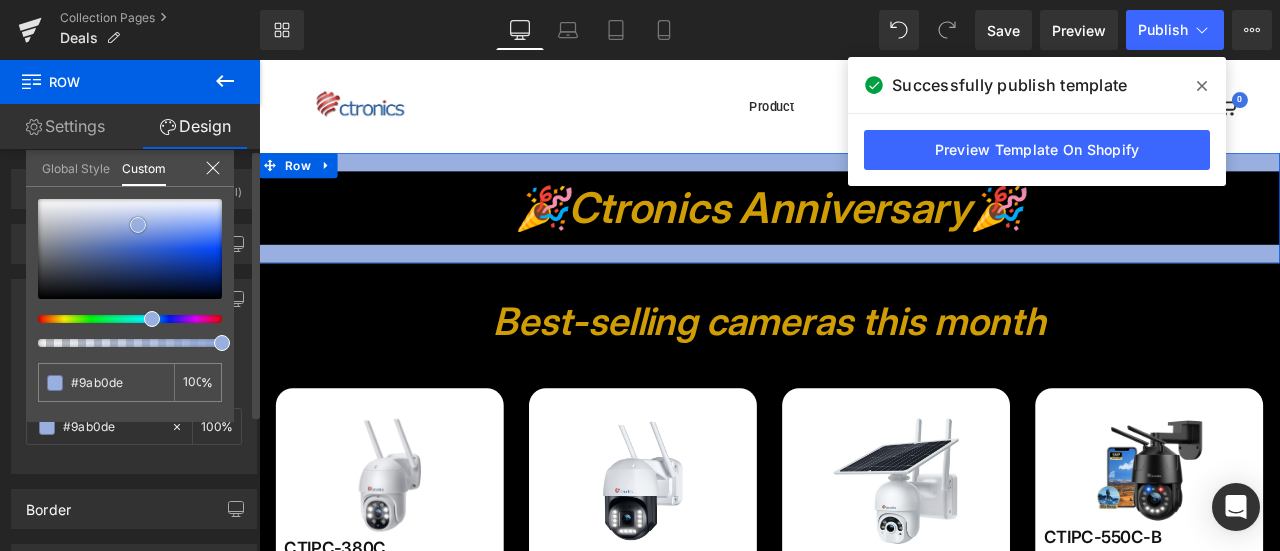 type on "#9cafdd" 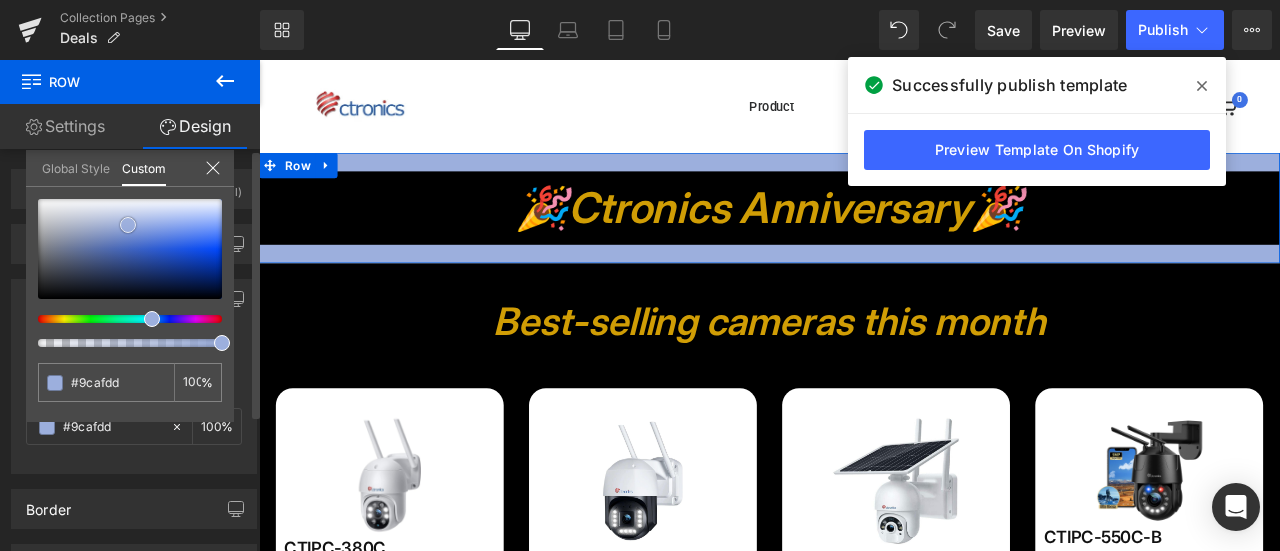 drag, startPoint x: 133, startPoint y: 239, endPoint x: 128, endPoint y: 225, distance: 14.866069 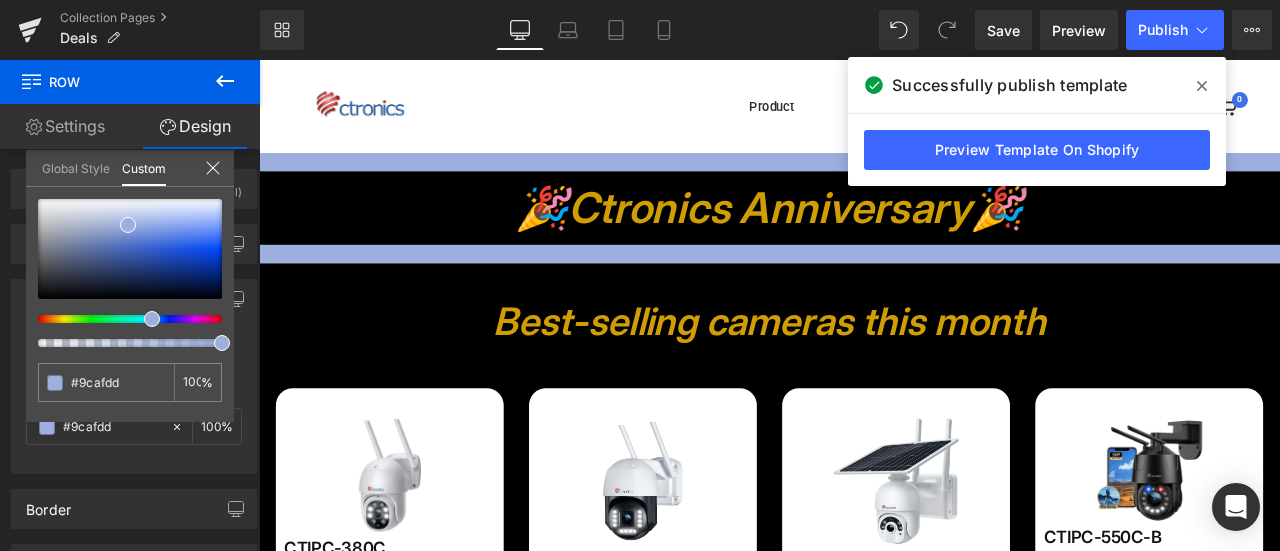 click 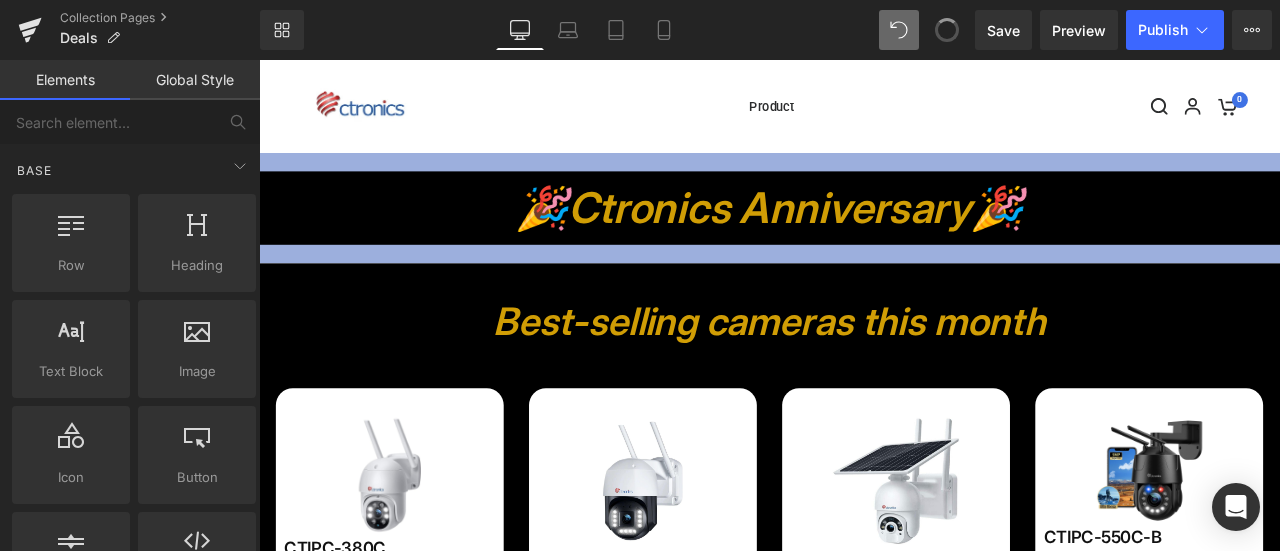 click at bounding box center (947, 30) 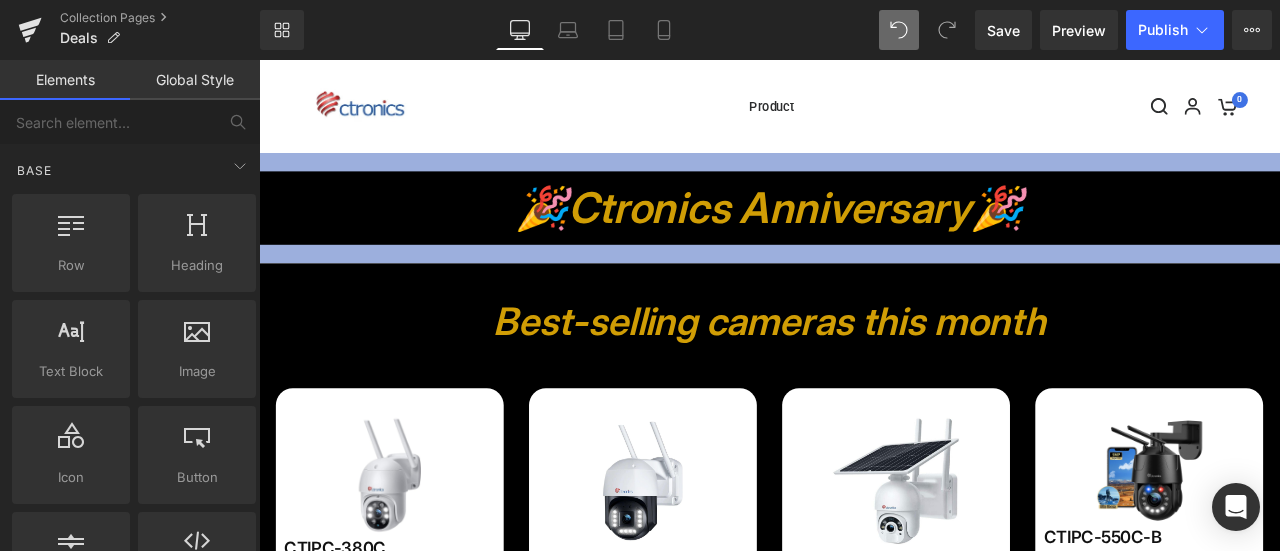 type 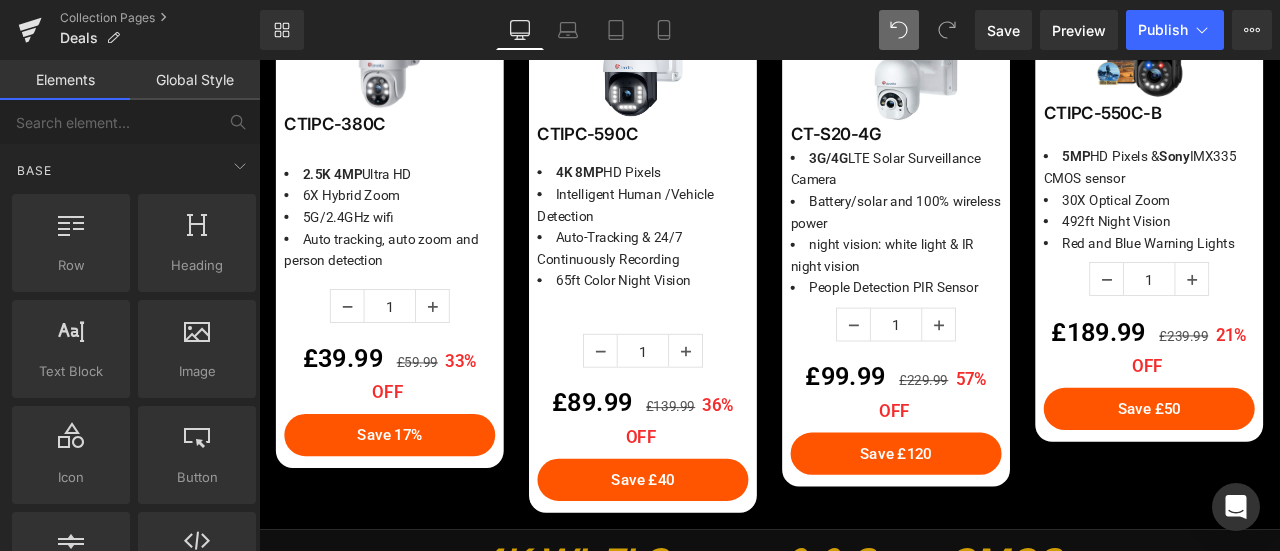 scroll, scrollTop: 200, scrollLeft: 0, axis: vertical 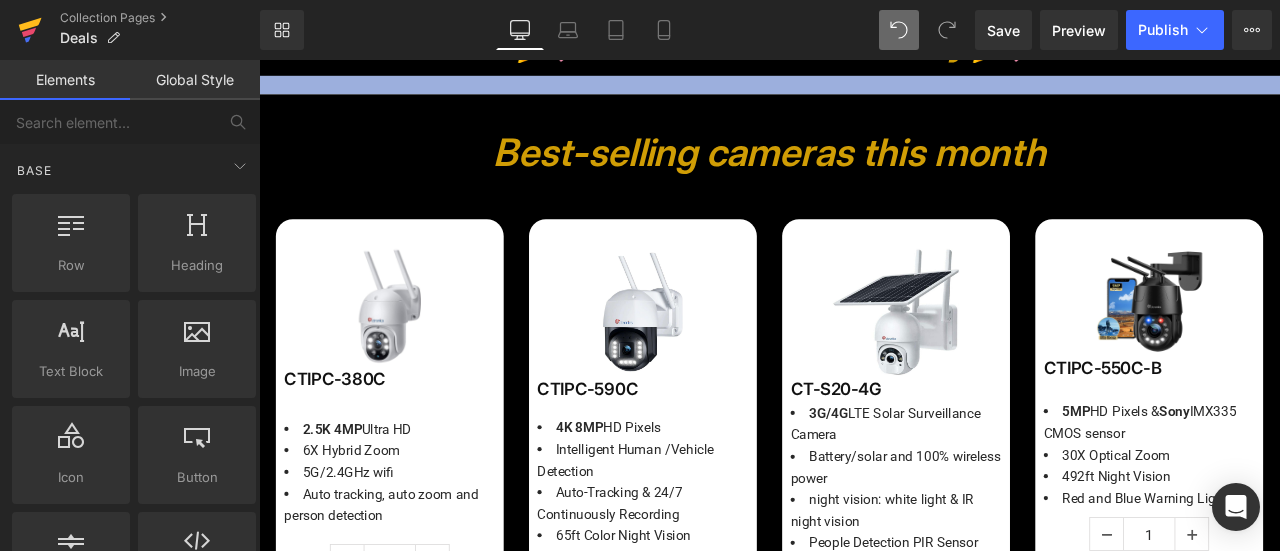 click 